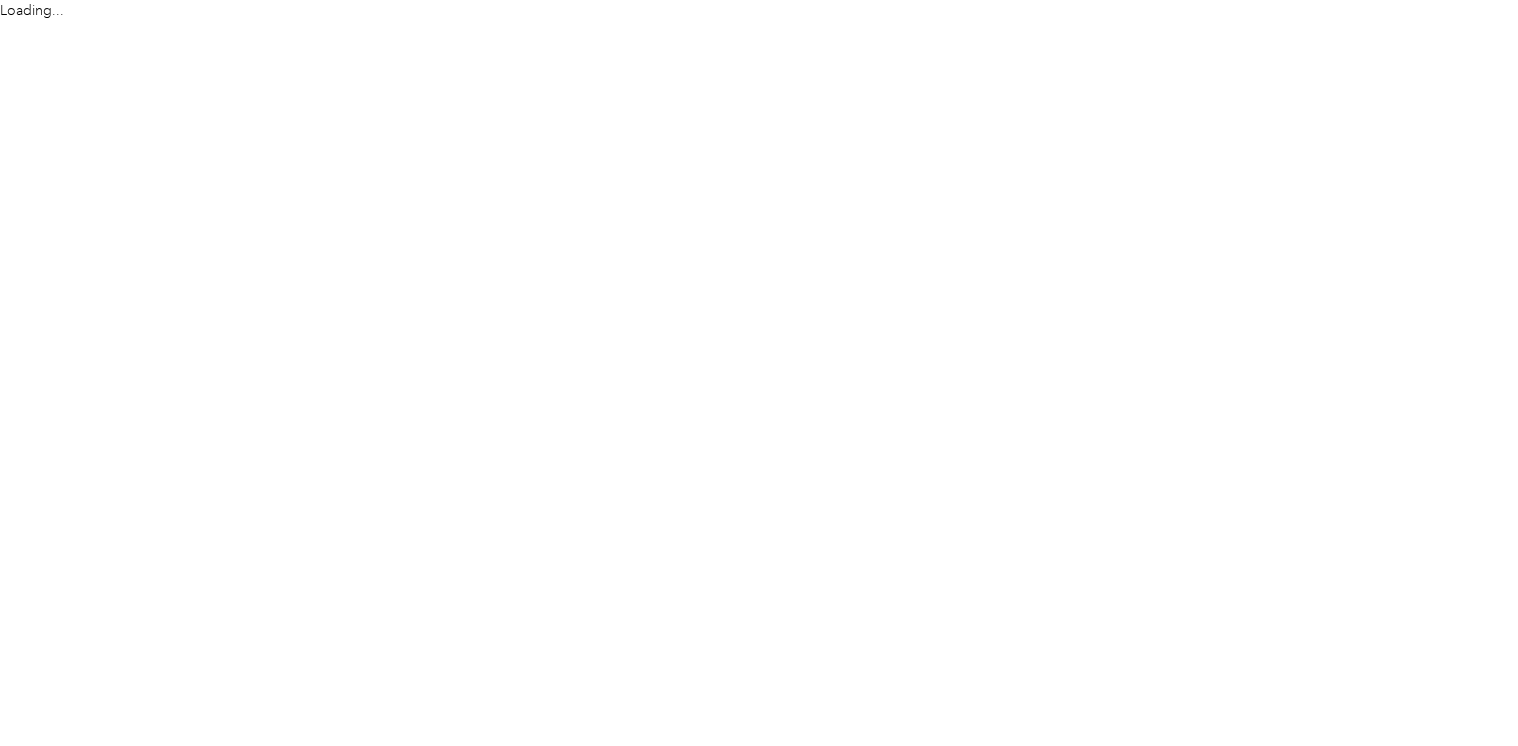 scroll, scrollTop: 0, scrollLeft: 0, axis: both 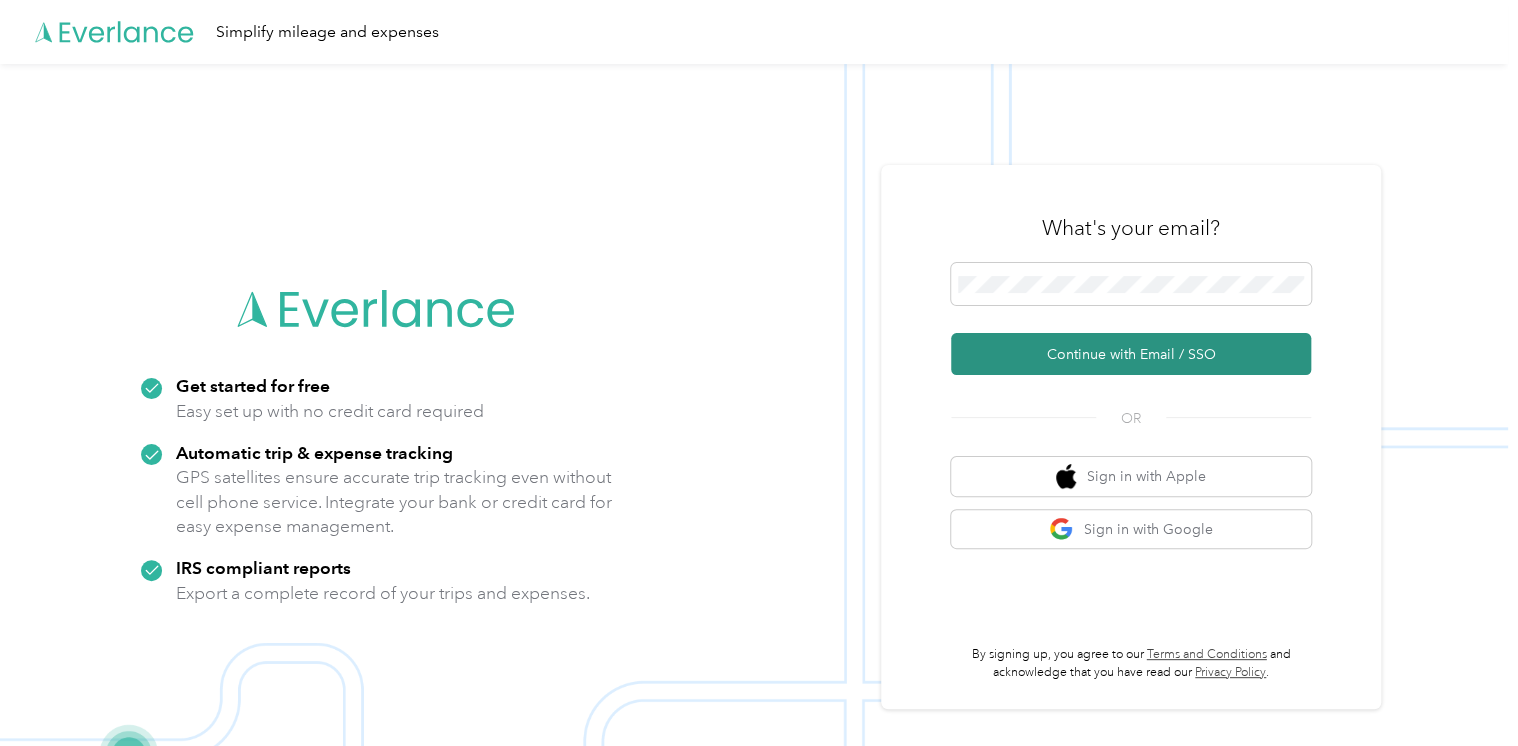 click on "Continue with Email / SSO" at bounding box center (1131, 354) 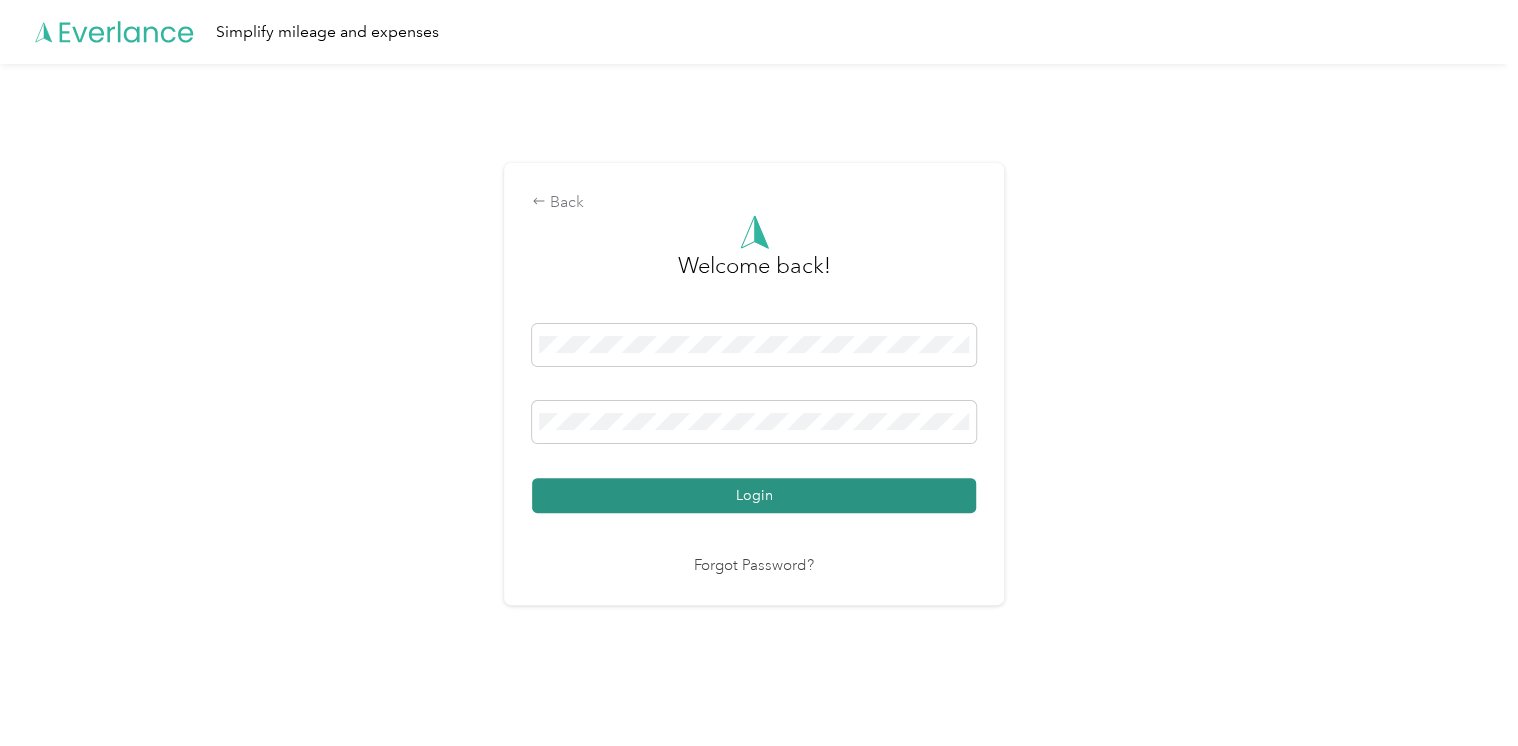 click on "Login" at bounding box center (754, 495) 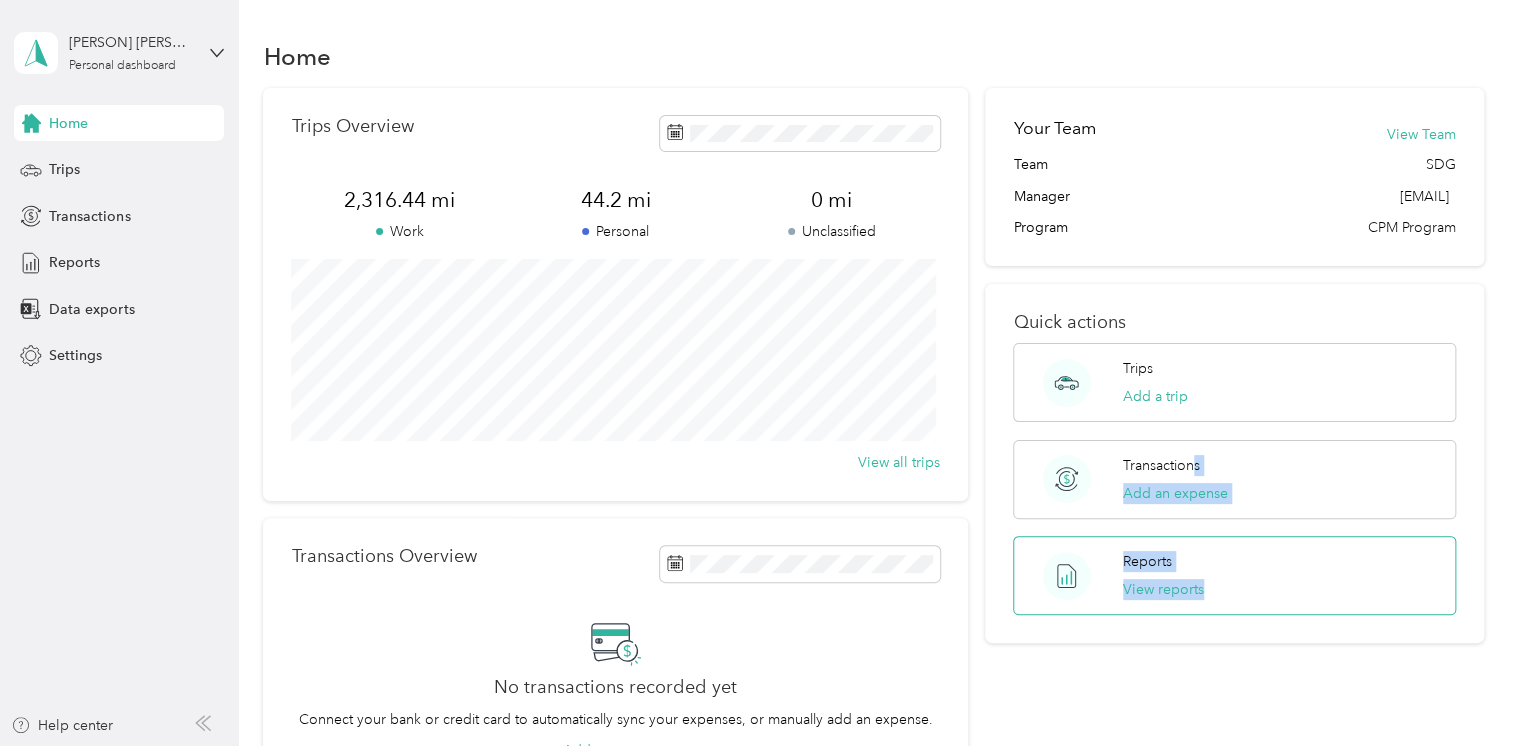 drag, startPoint x: 1188, startPoint y: 443, endPoint x: 1309, endPoint y: 571, distance: 176.13914 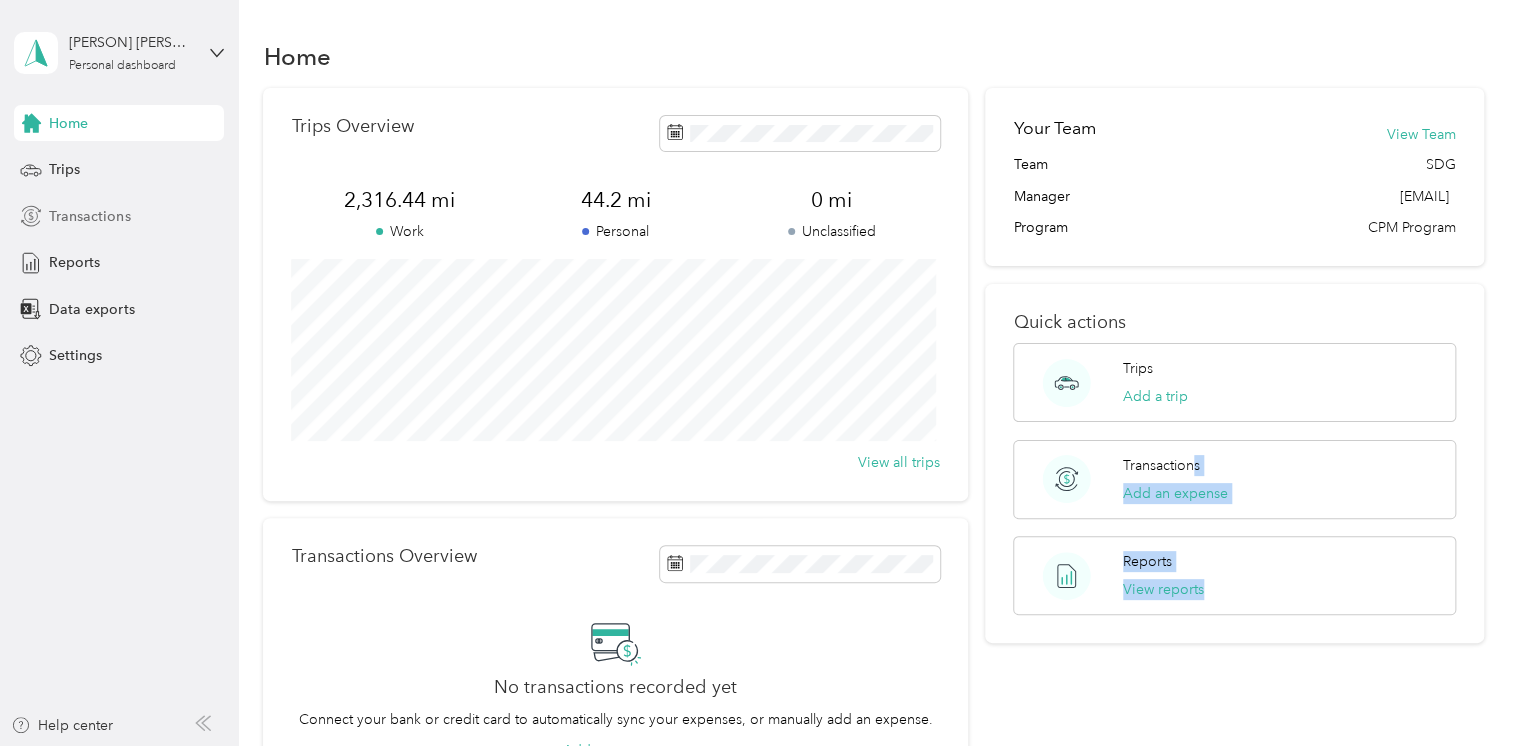 click on "Transactions" at bounding box center (89, 216) 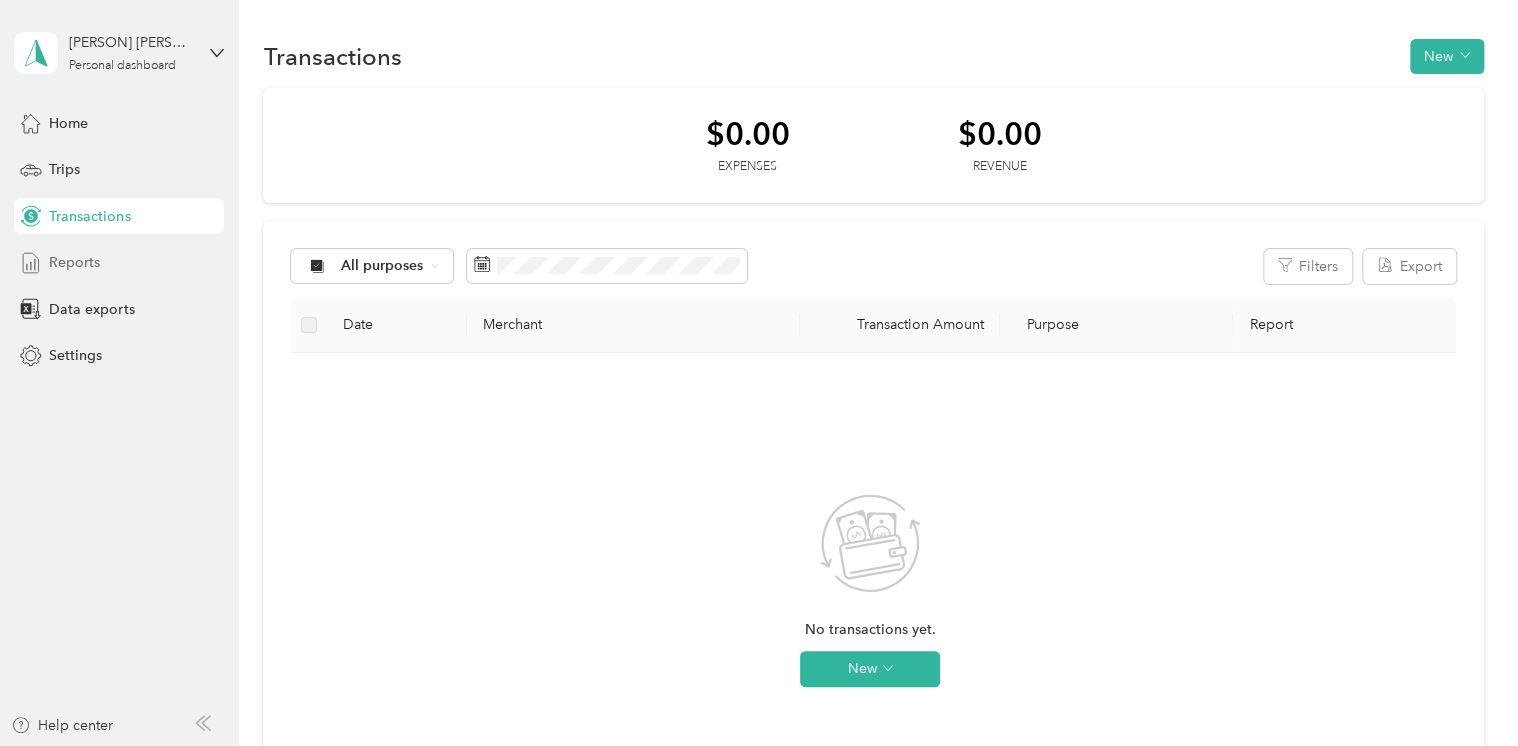 click on "Reports" at bounding box center [119, 263] 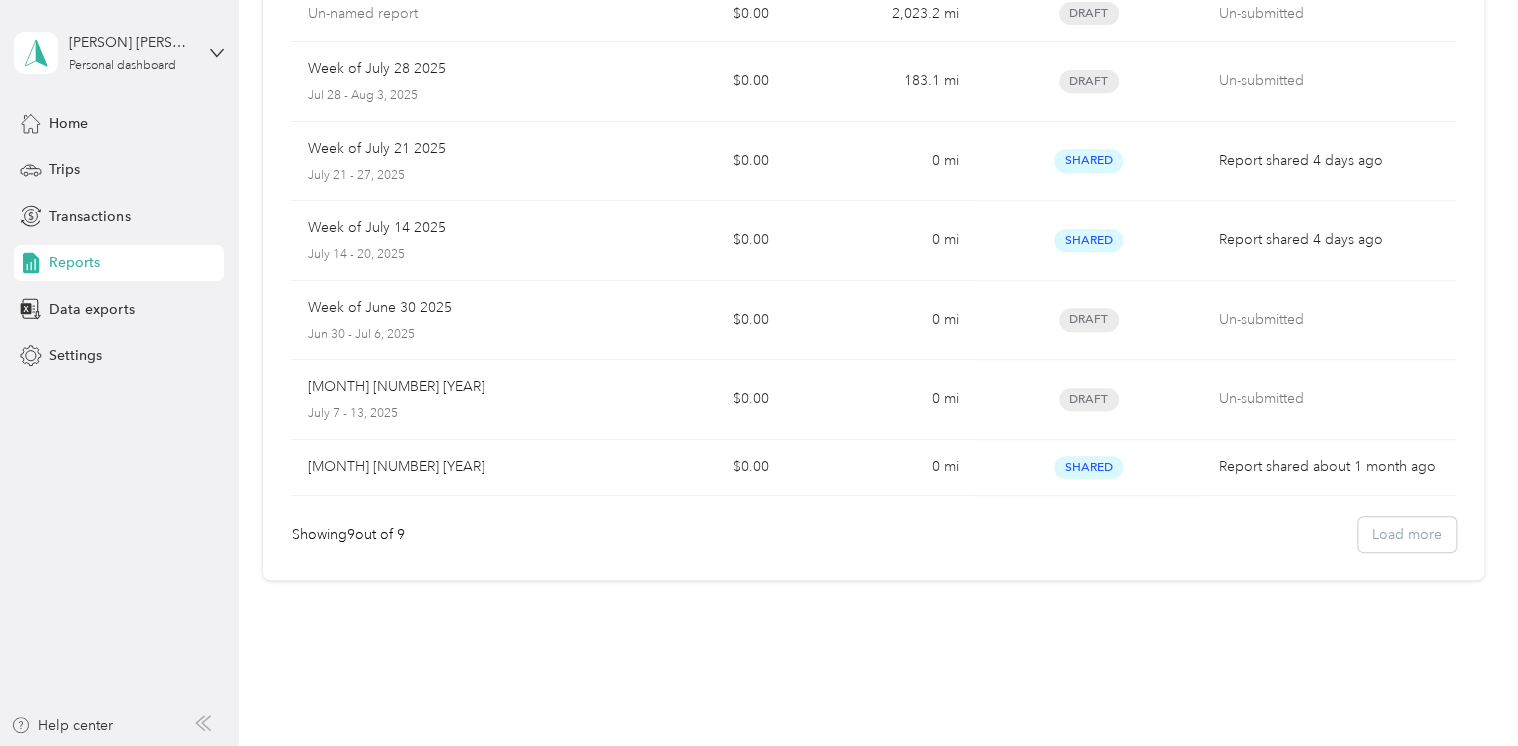 scroll, scrollTop: 0, scrollLeft: 0, axis: both 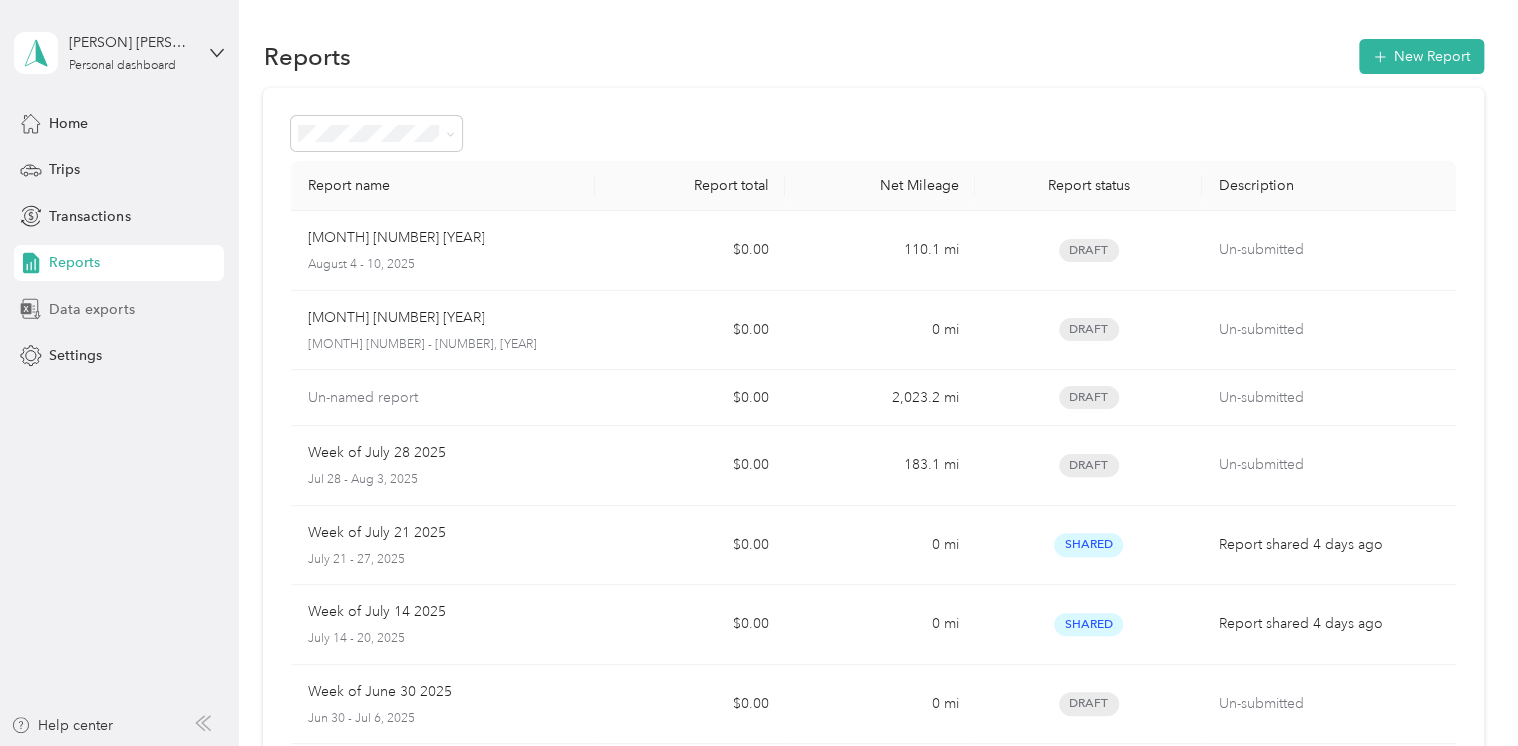 click on "Data exports" at bounding box center [119, 309] 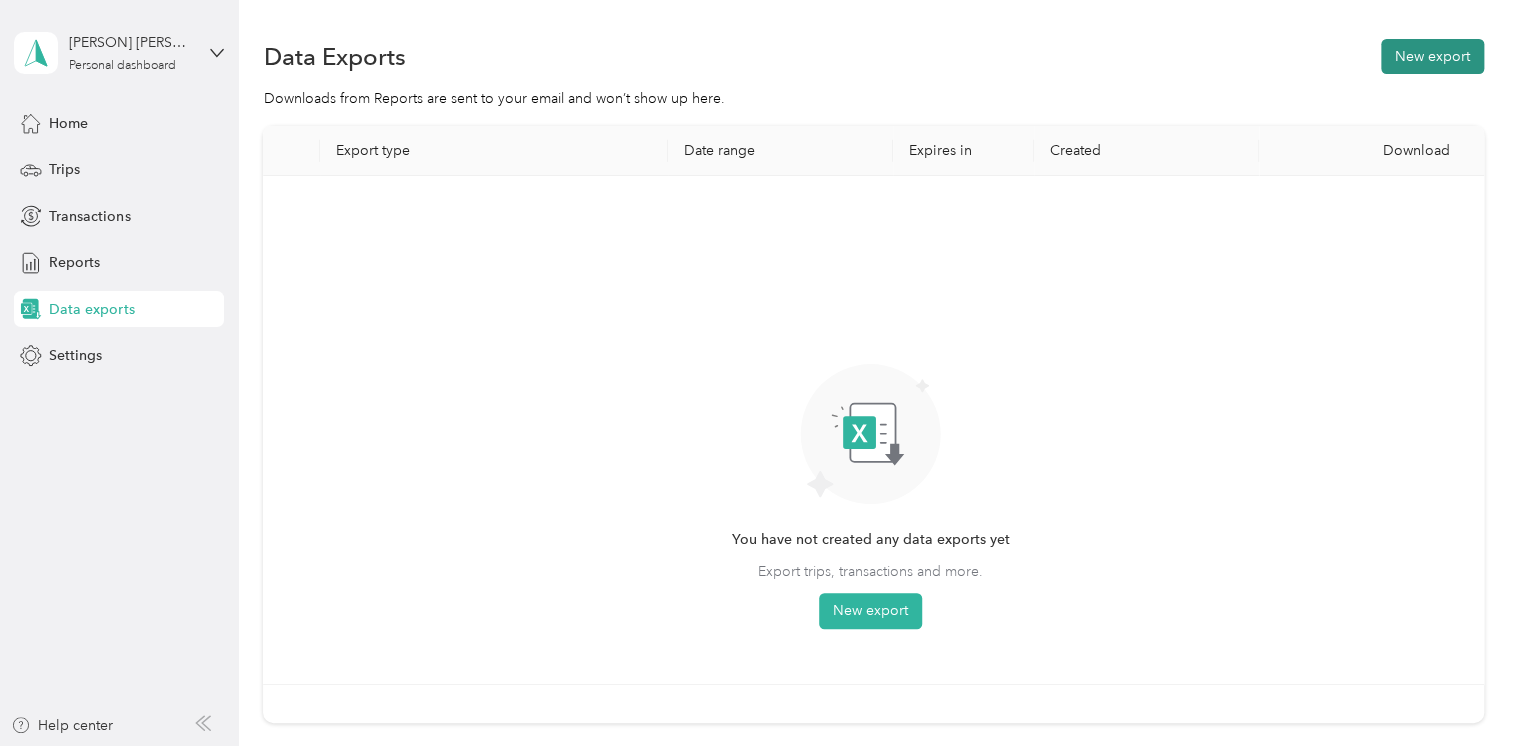 click on "New export" at bounding box center [1432, 56] 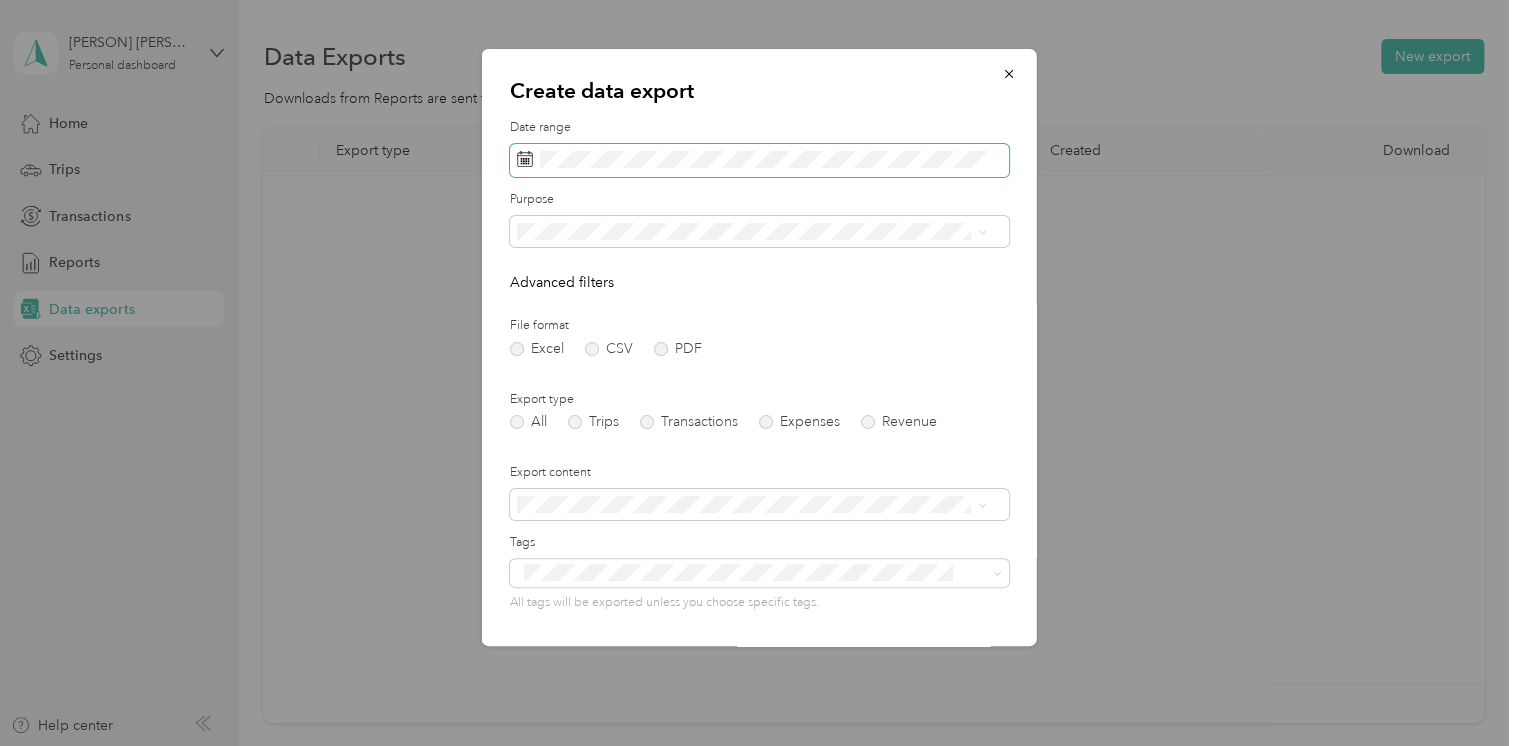 click at bounding box center (759, 161) 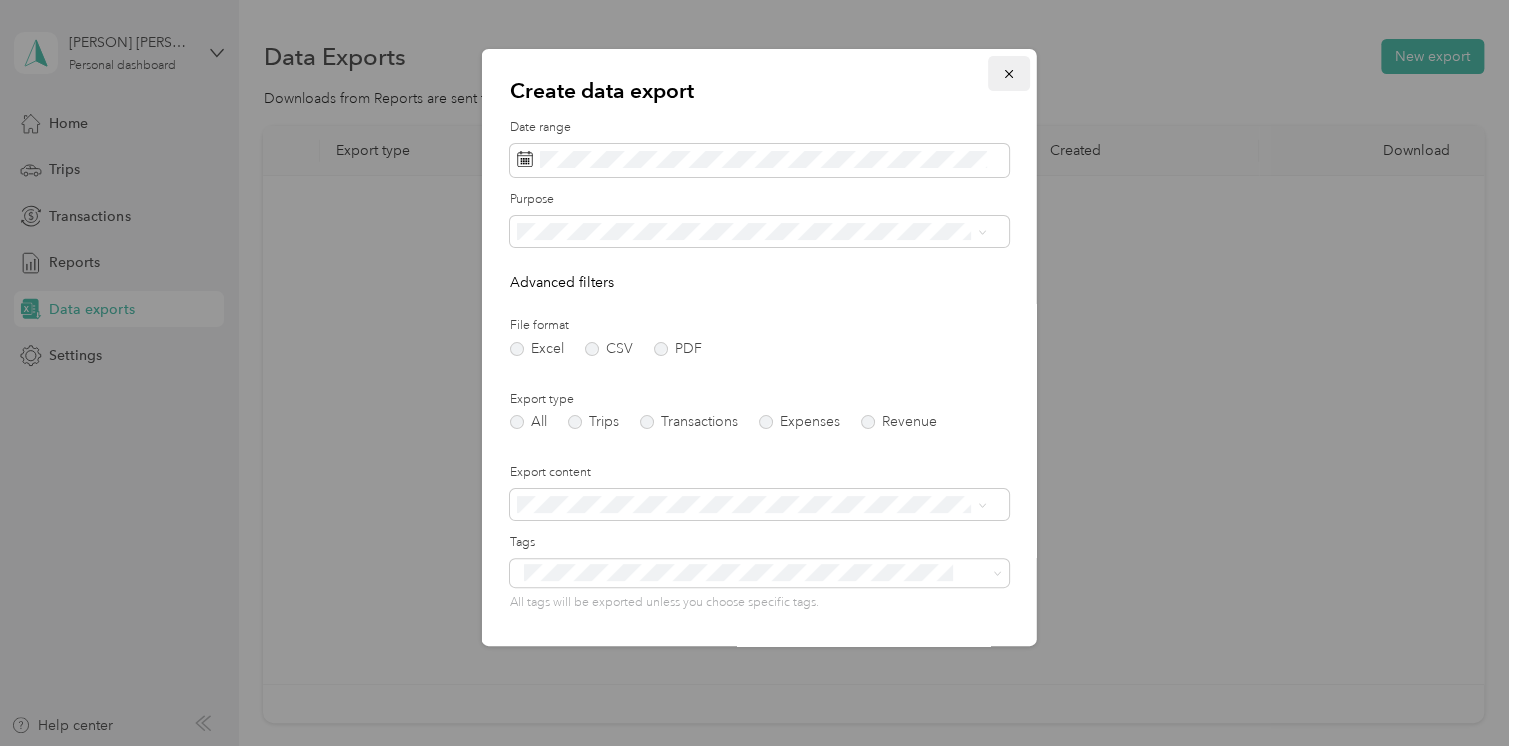 click 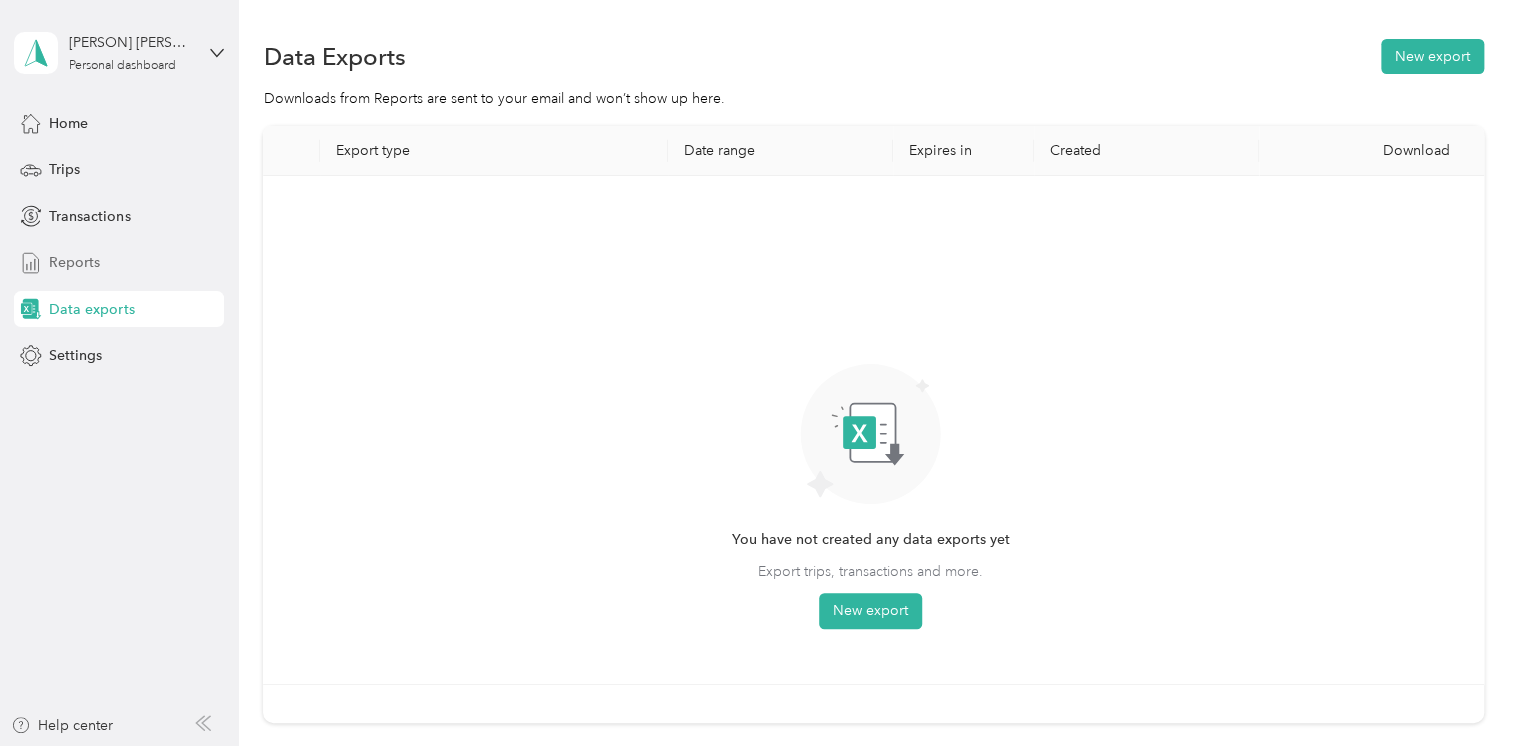 click on "Reports" at bounding box center [74, 262] 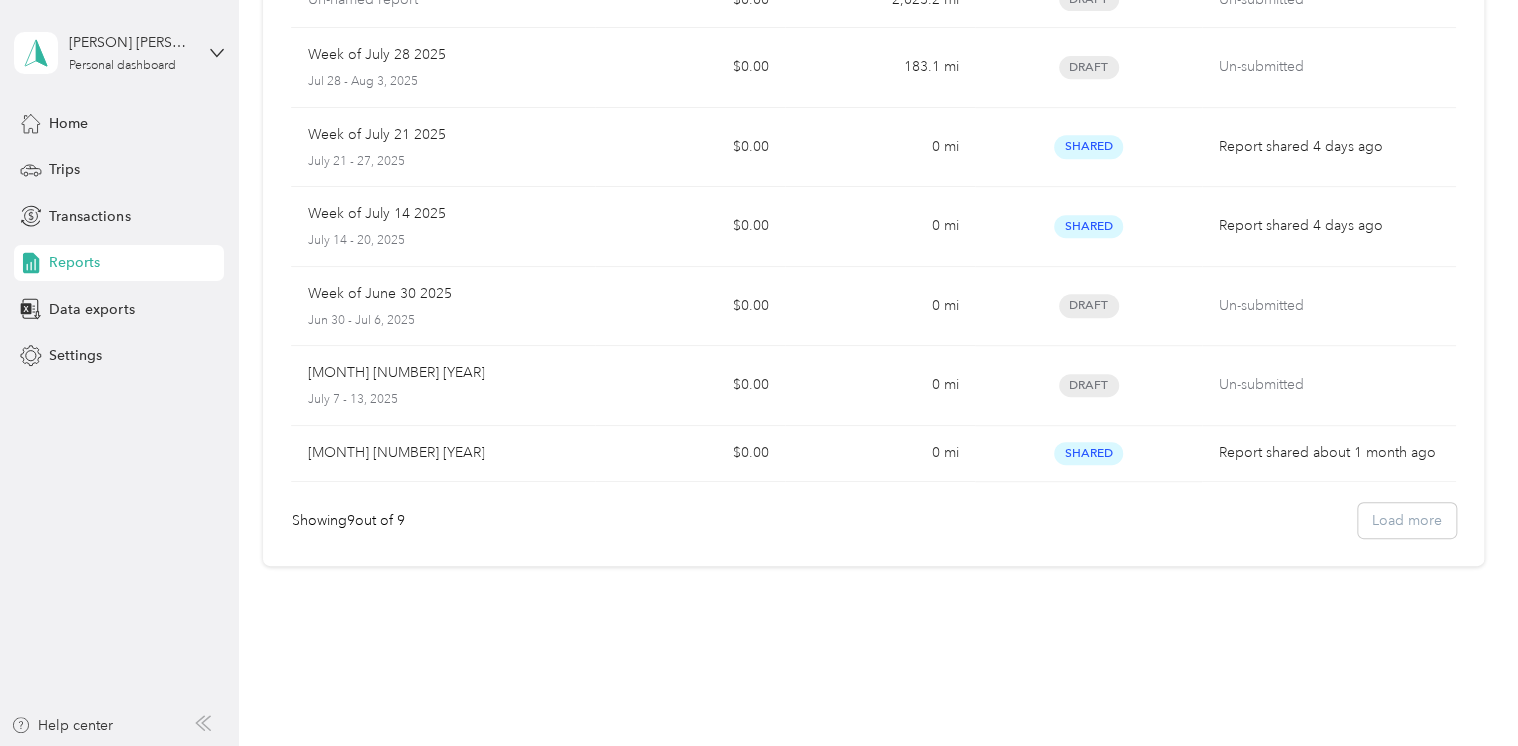 scroll, scrollTop: 403, scrollLeft: 0, axis: vertical 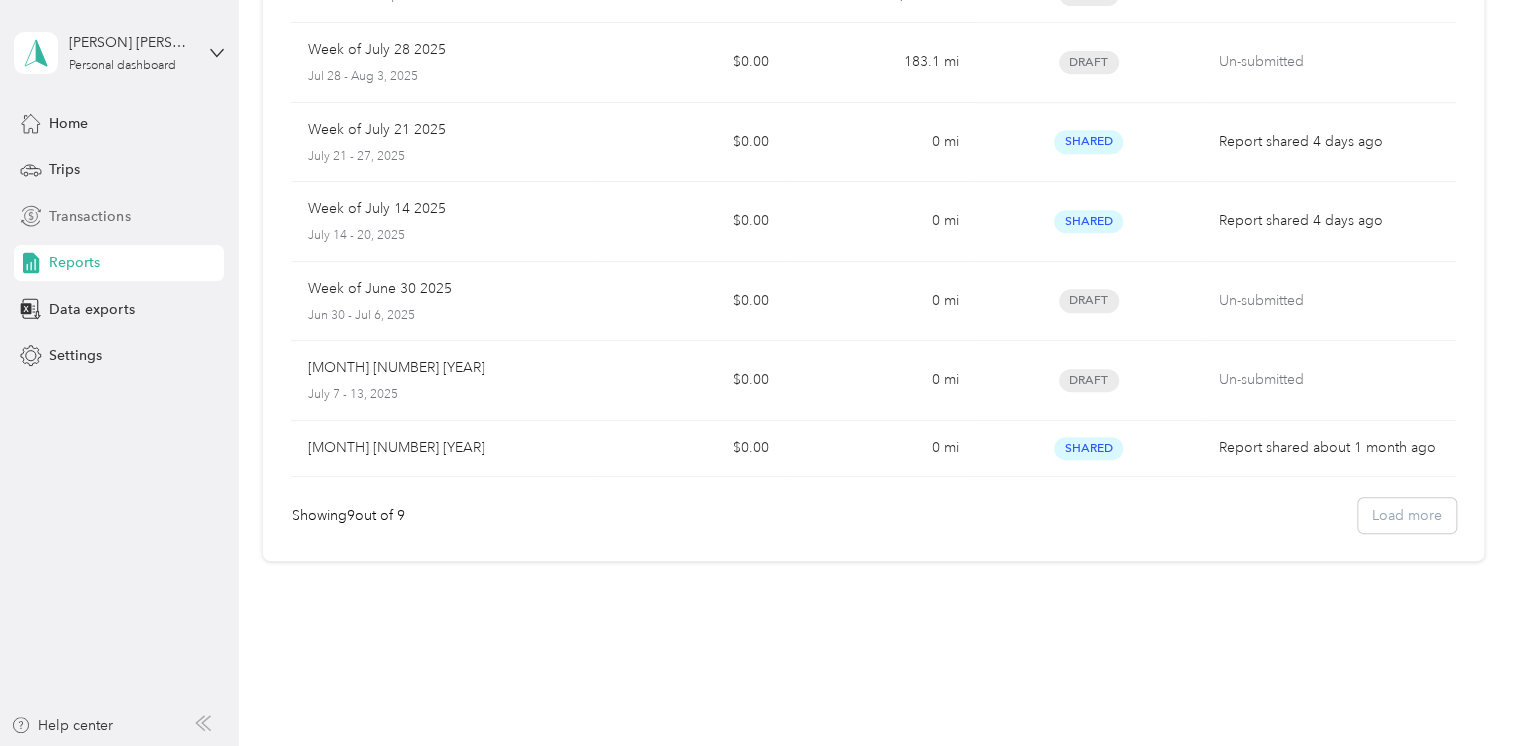 click on "Transactions" at bounding box center [89, 216] 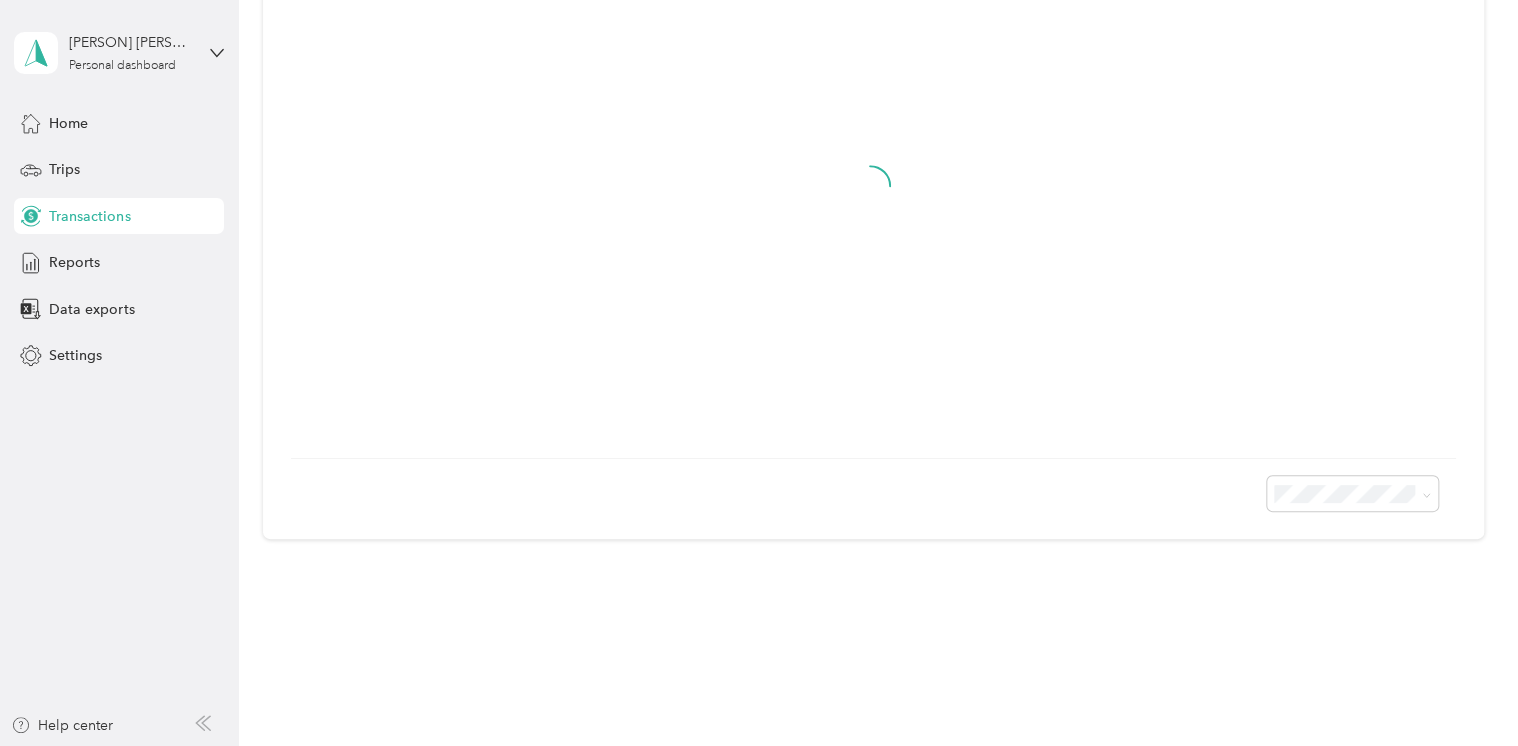scroll, scrollTop: 402, scrollLeft: 0, axis: vertical 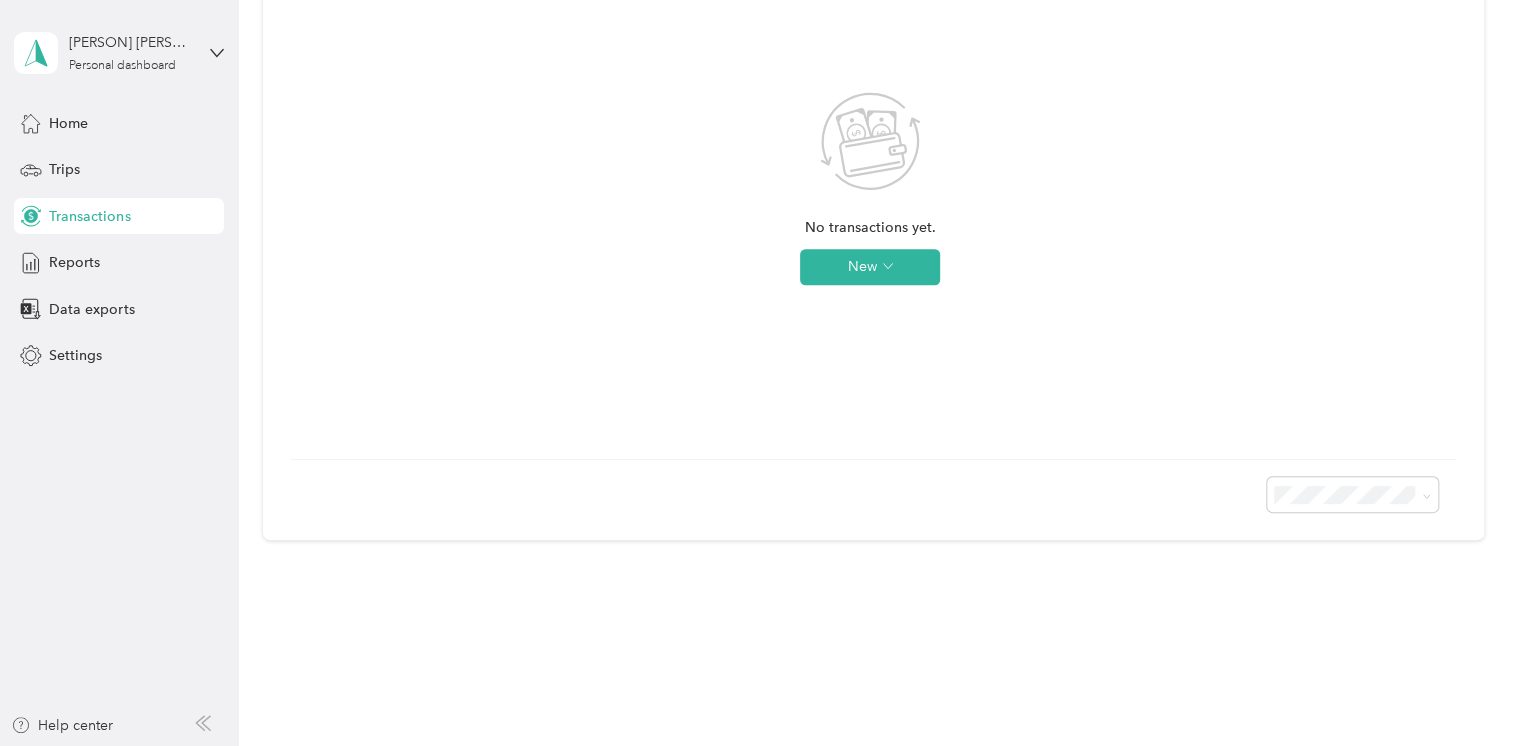 click on "No transactions yet. New" at bounding box center (870, 205) 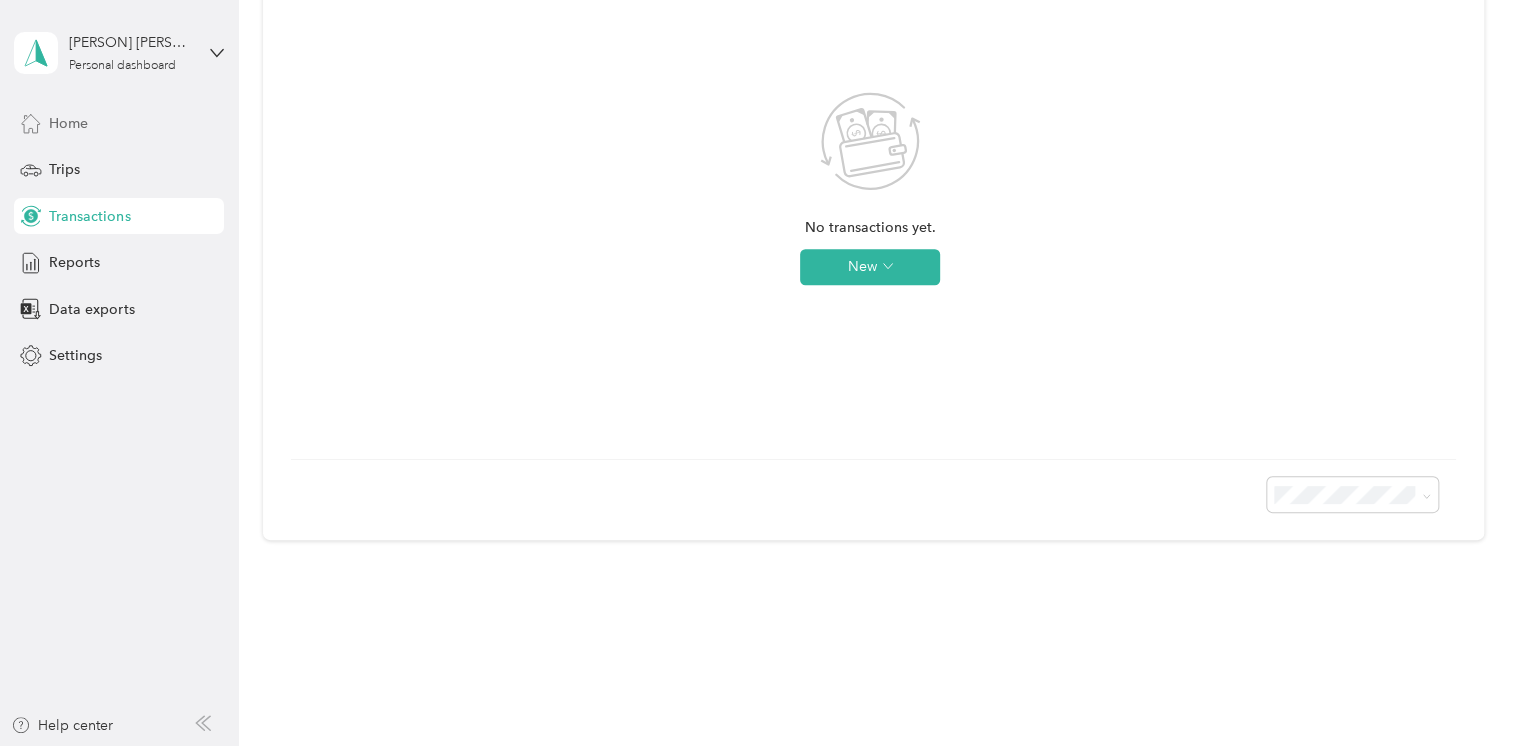 click on "Home" at bounding box center [68, 123] 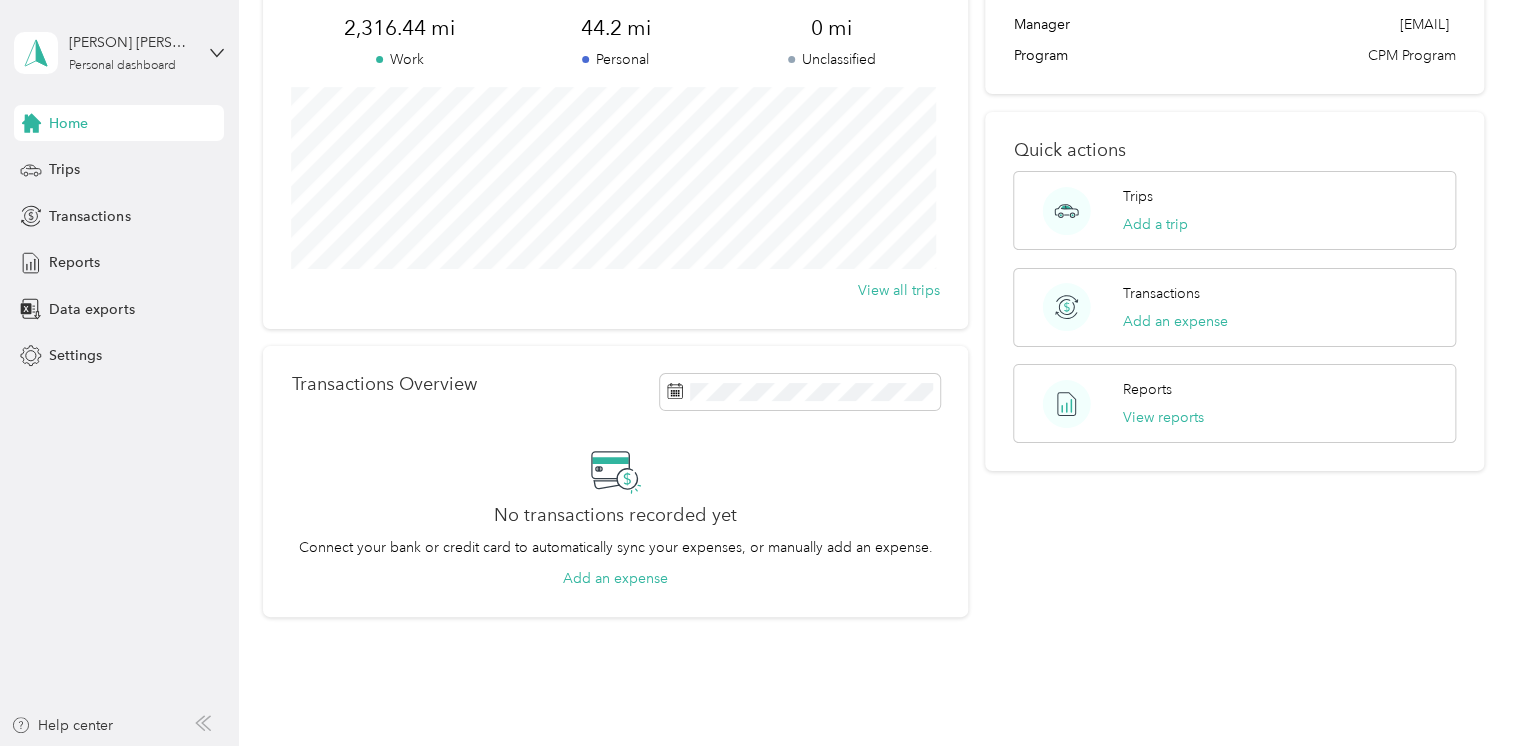 scroll, scrollTop: 249, scrollLeft: 0, axis: vertical 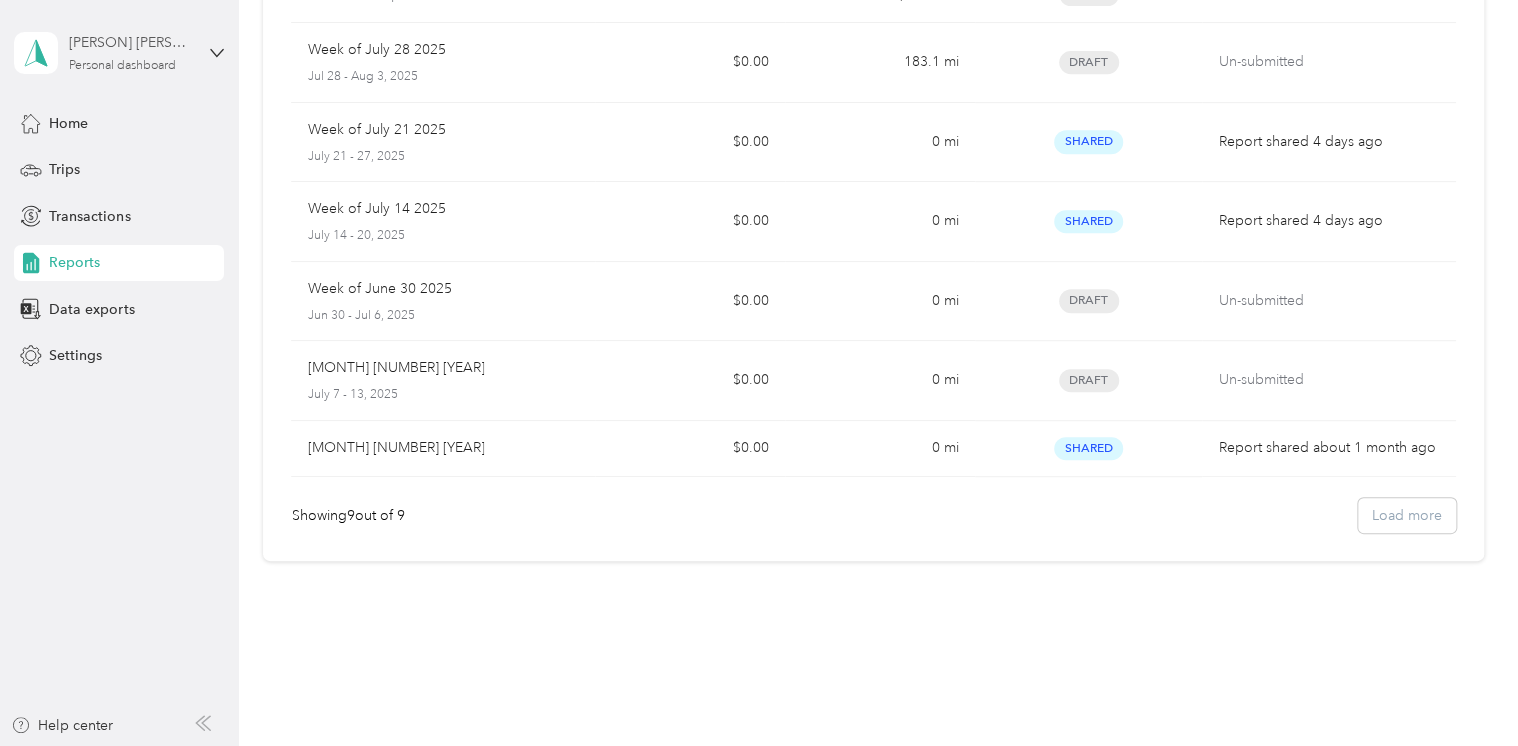click on "[PERSON] [PERSON]" at bounding box center (131, 42) 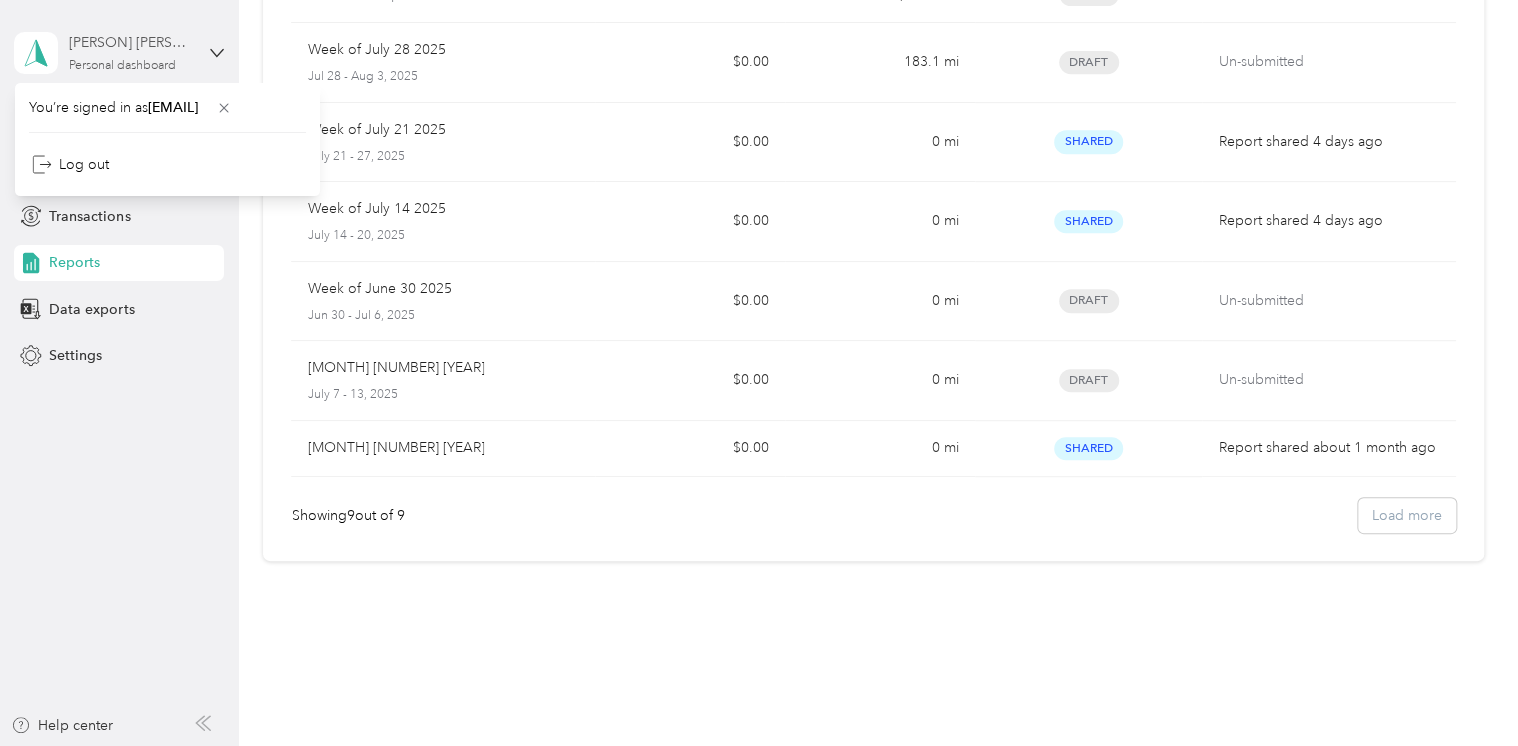 click on "[PERSON] [PERSON]" at bounding box center [131, 42] 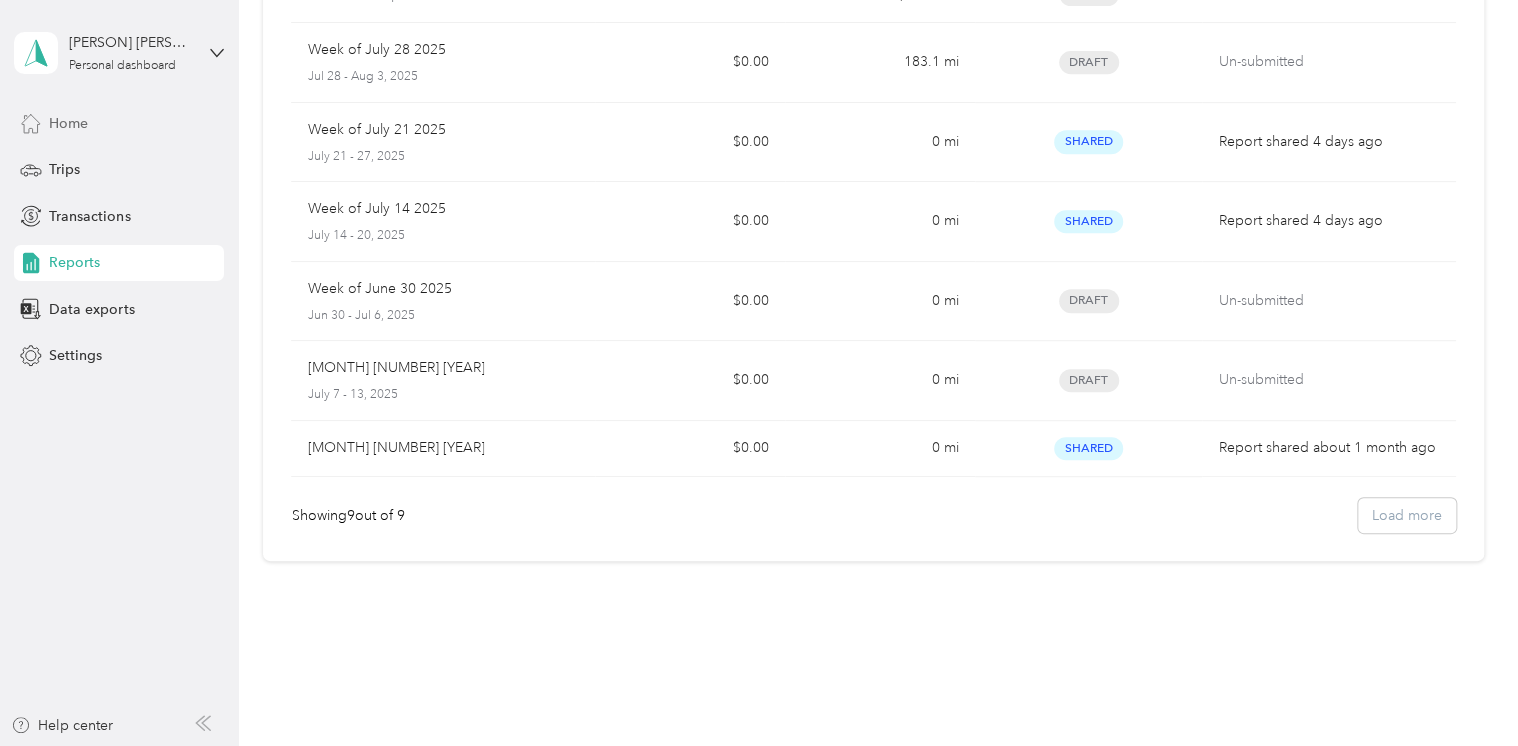 click on "Home" at bounding box center (68, 123) 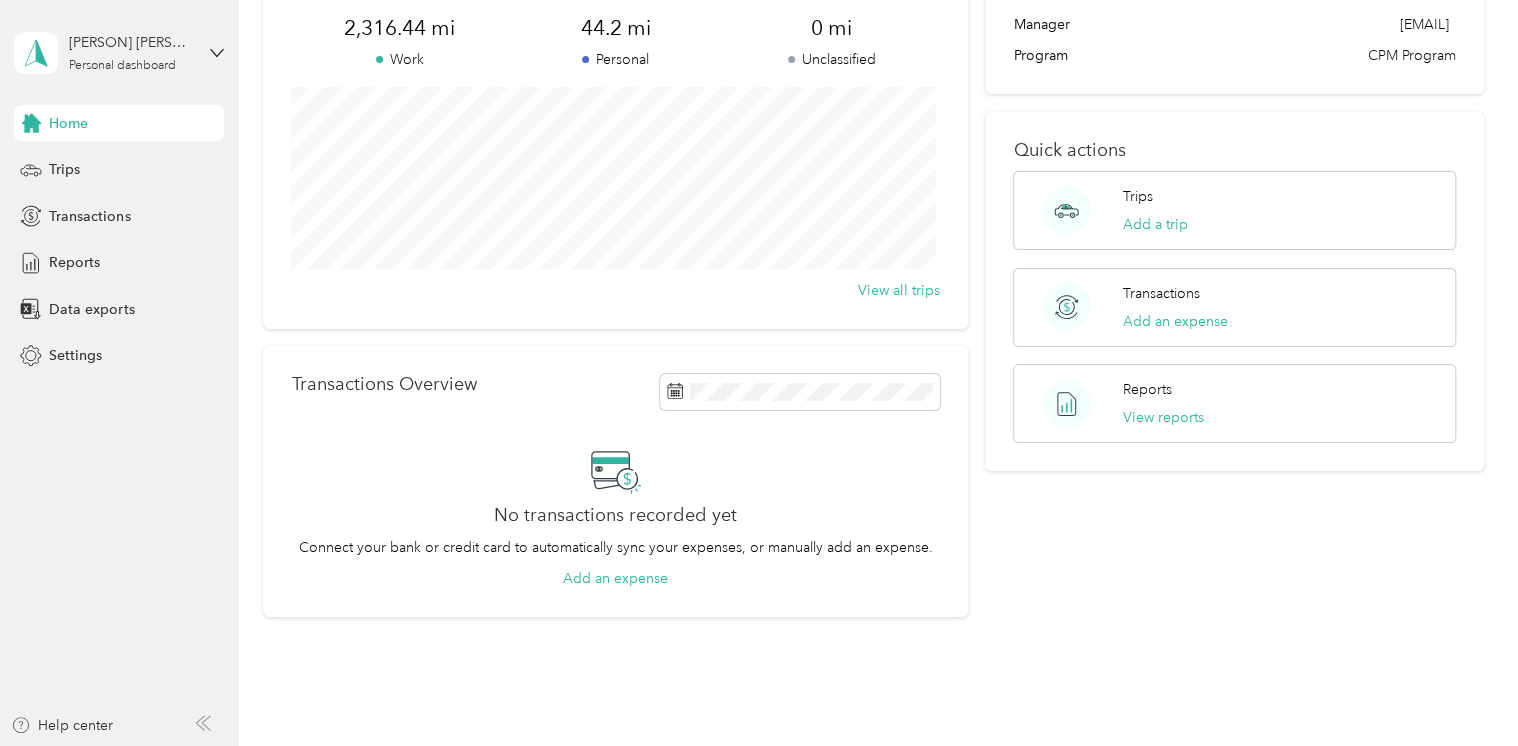 scroll, scrollTop: 249, scrollLeft: 0, axis: vertical 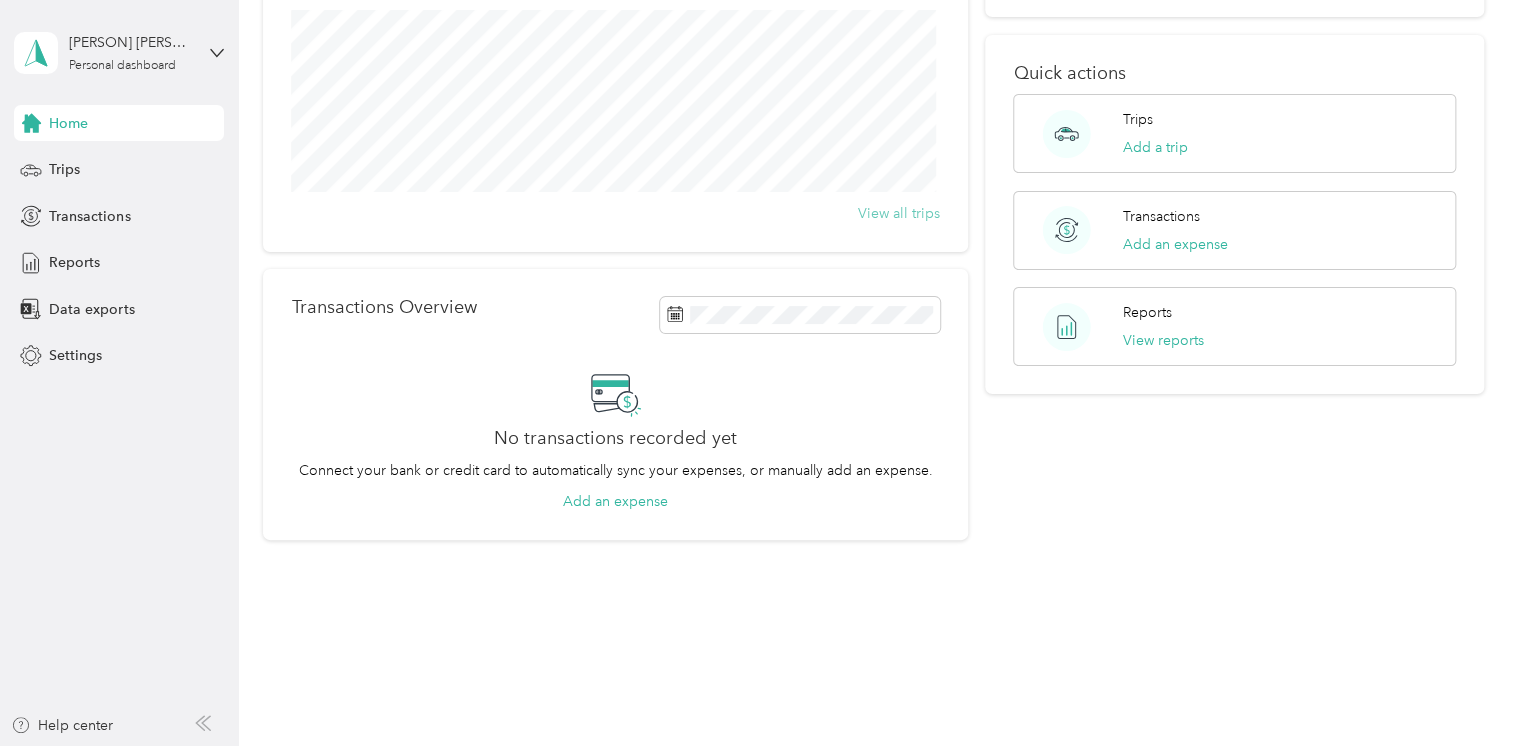 click on "View all trips" at bounding box center [899, 213] 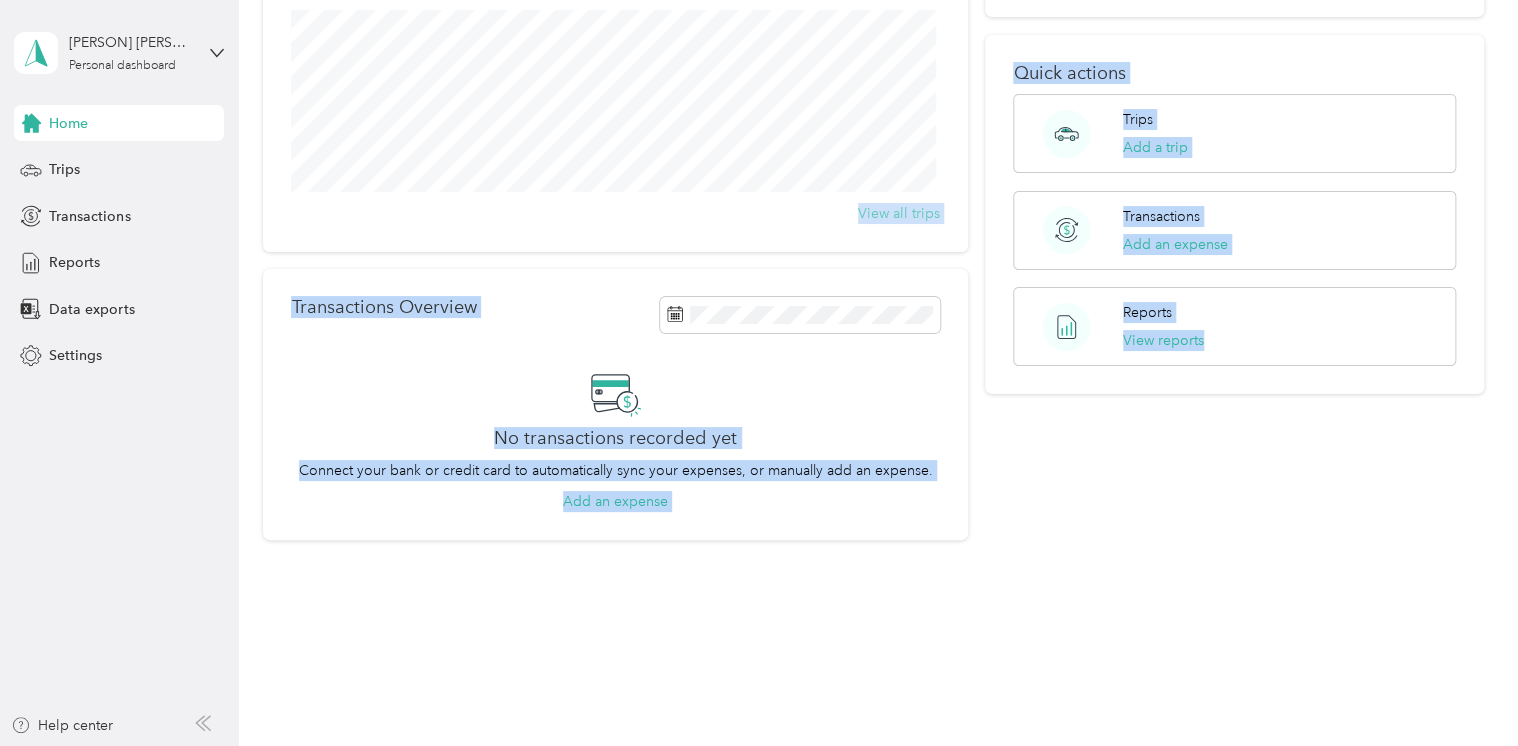 scroll, scrollTop: 155, scrollLeft: 0, axis: vertical 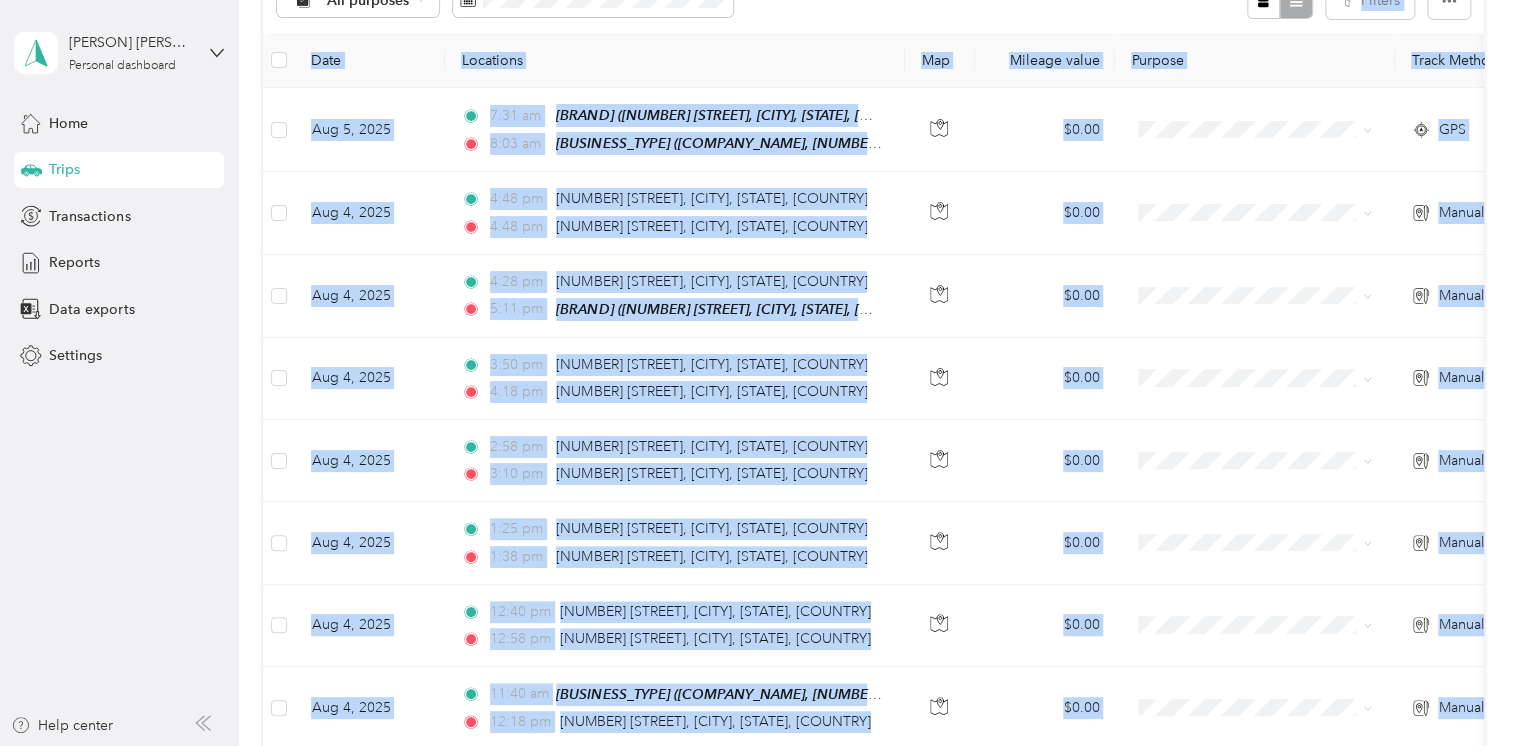 click on "All purposes Filters" at bounding box center [873, 0] 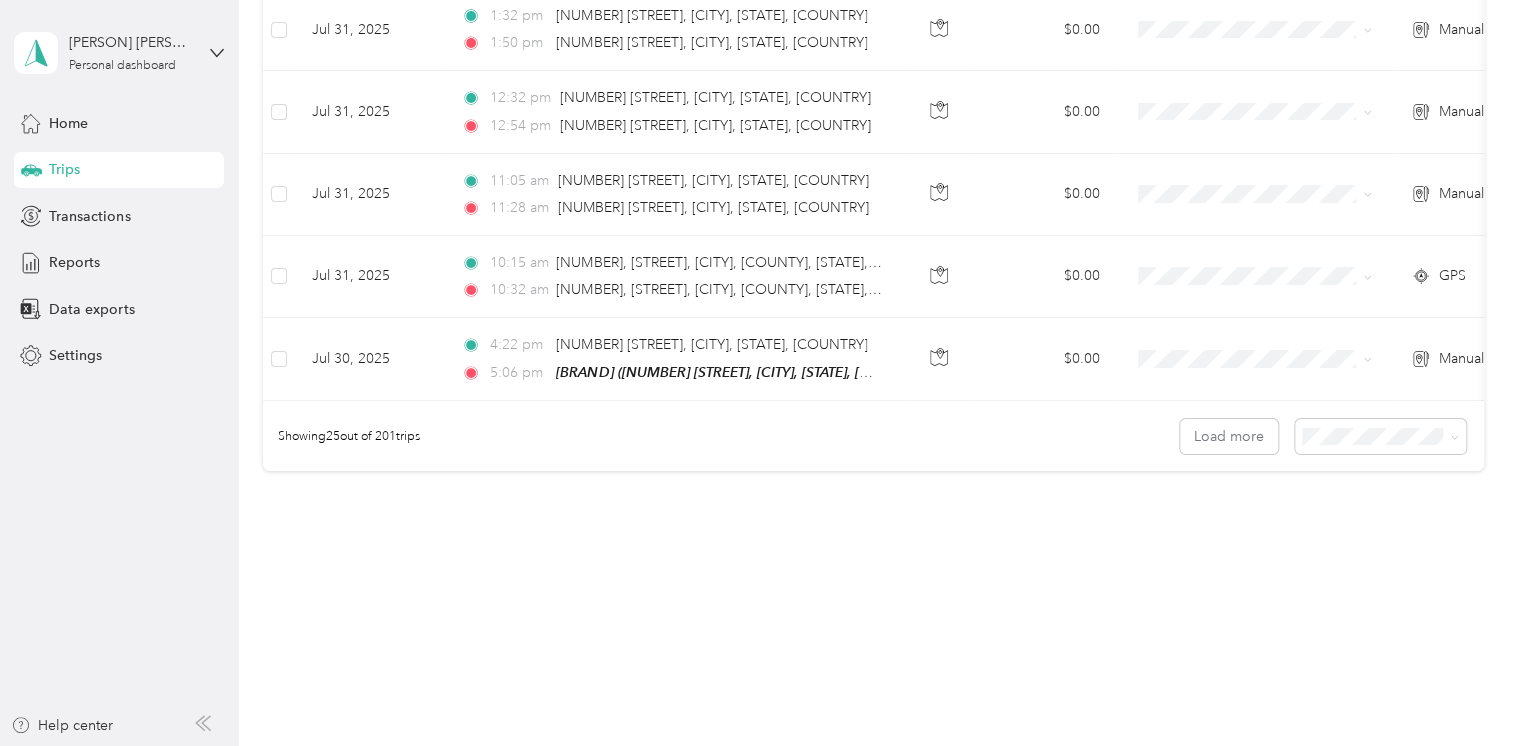 scroll, scrollTop: 2003, scrollLeft: 0, axis: vertical 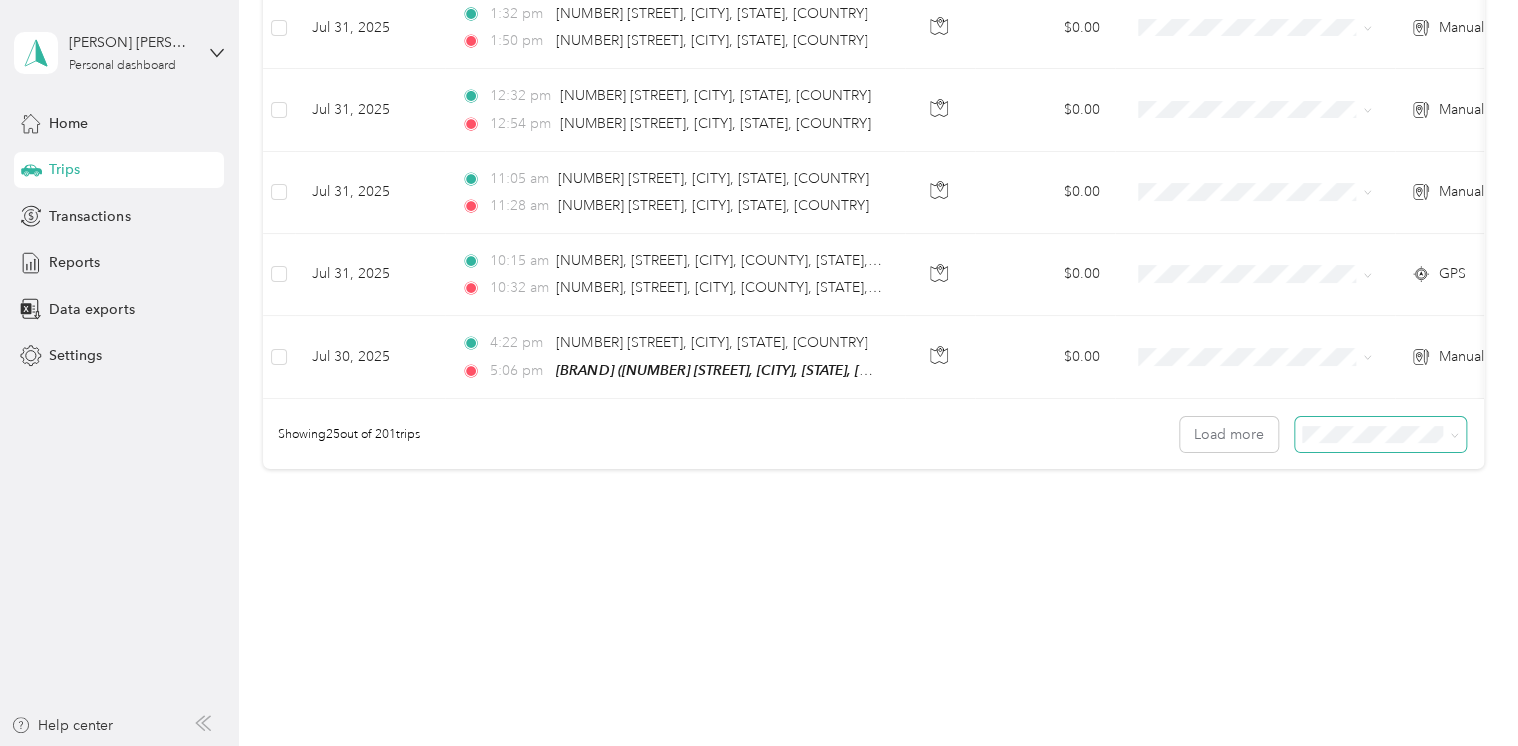 click at bounding box center (1380, 434) 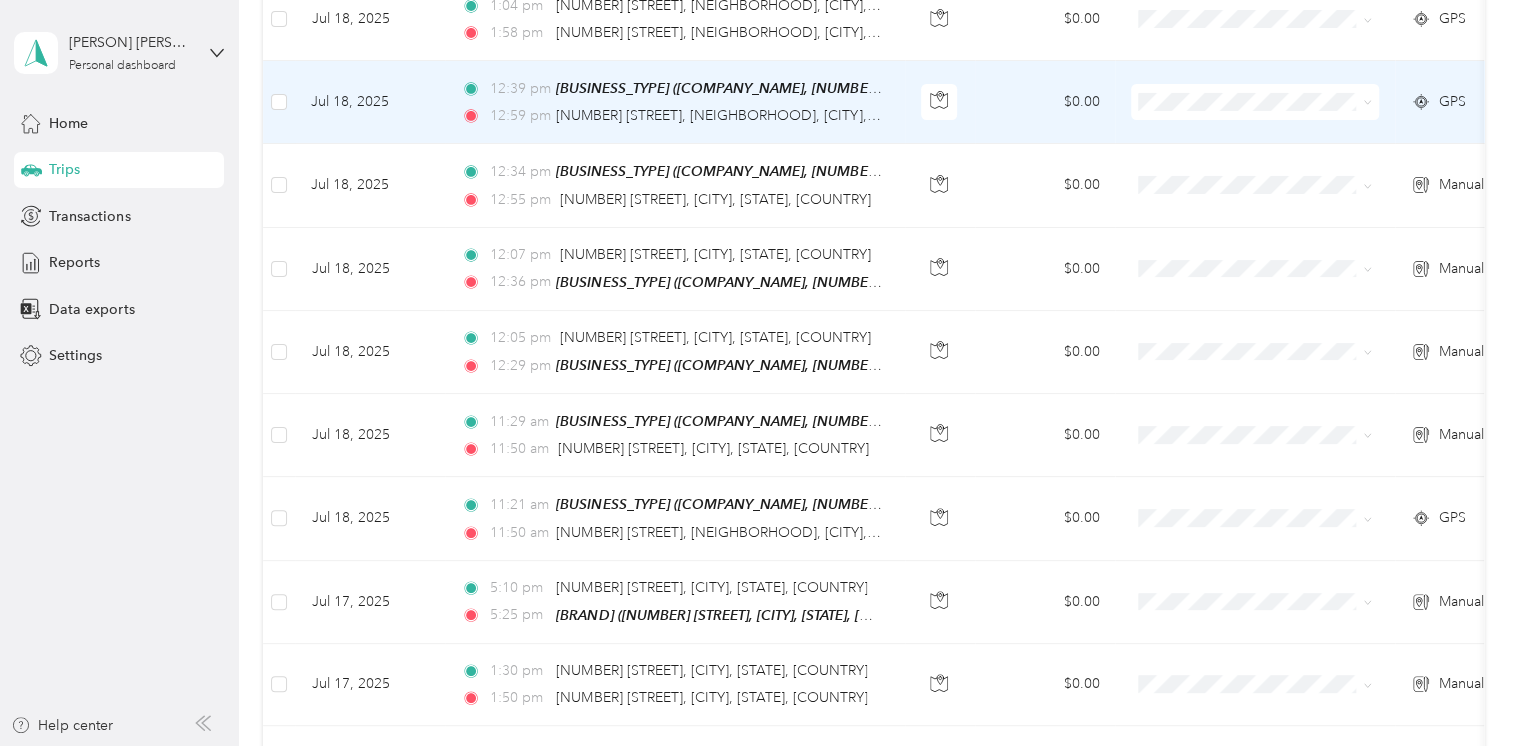 scroll, scrollTop: 8156, scrollLeft: 0, axis: vertical 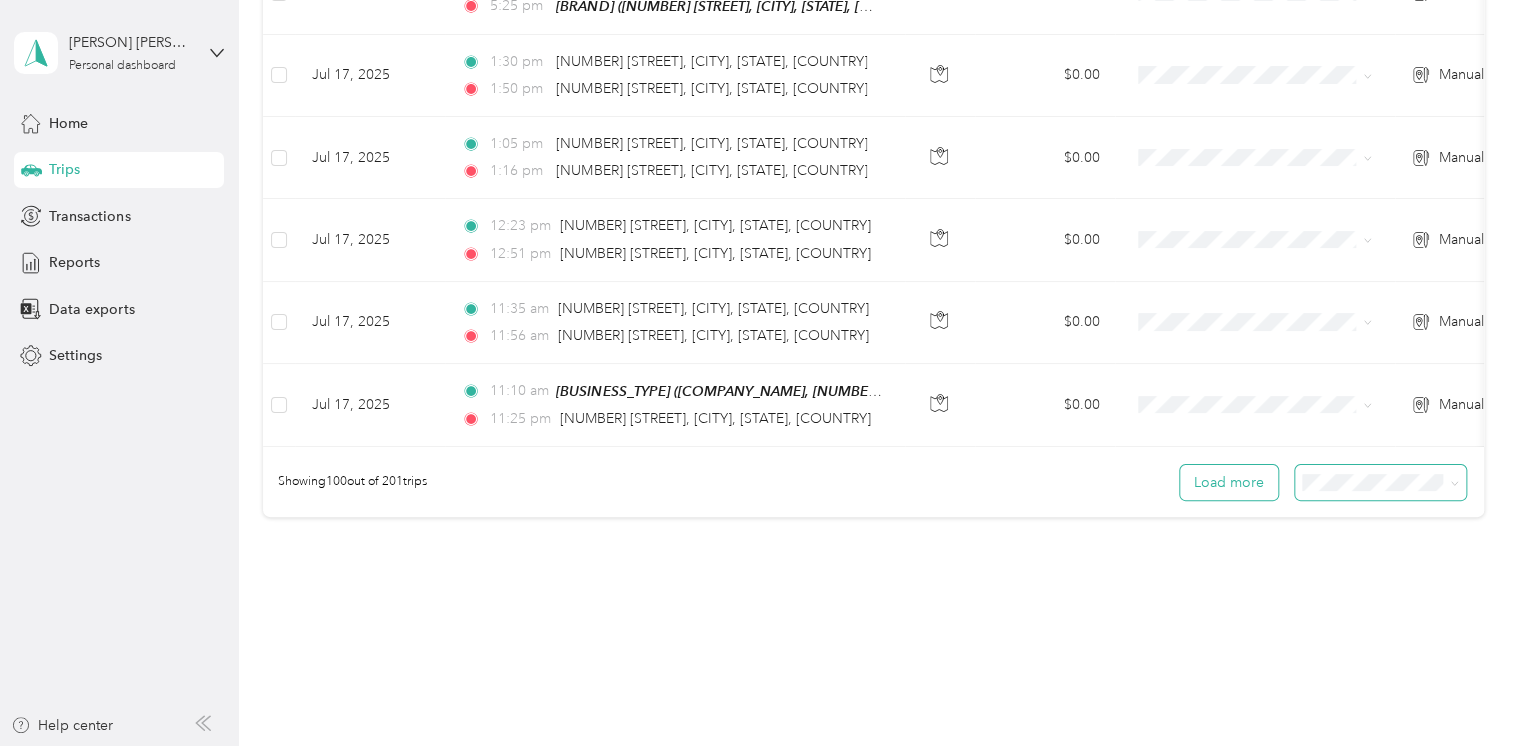 click on "Load more" at bounding box center [1229, 482] 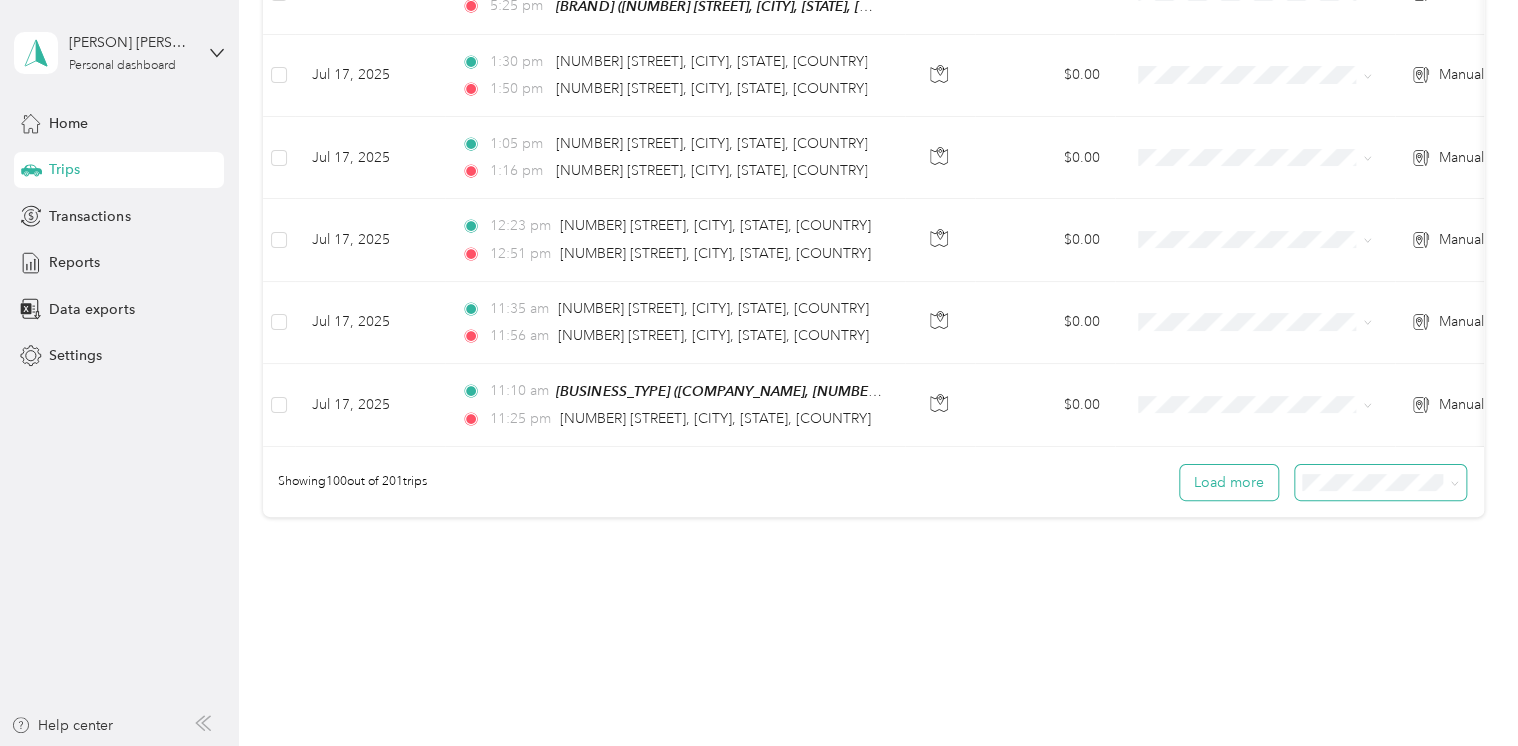 click on "Load more" at bounding box center (1229, 482) 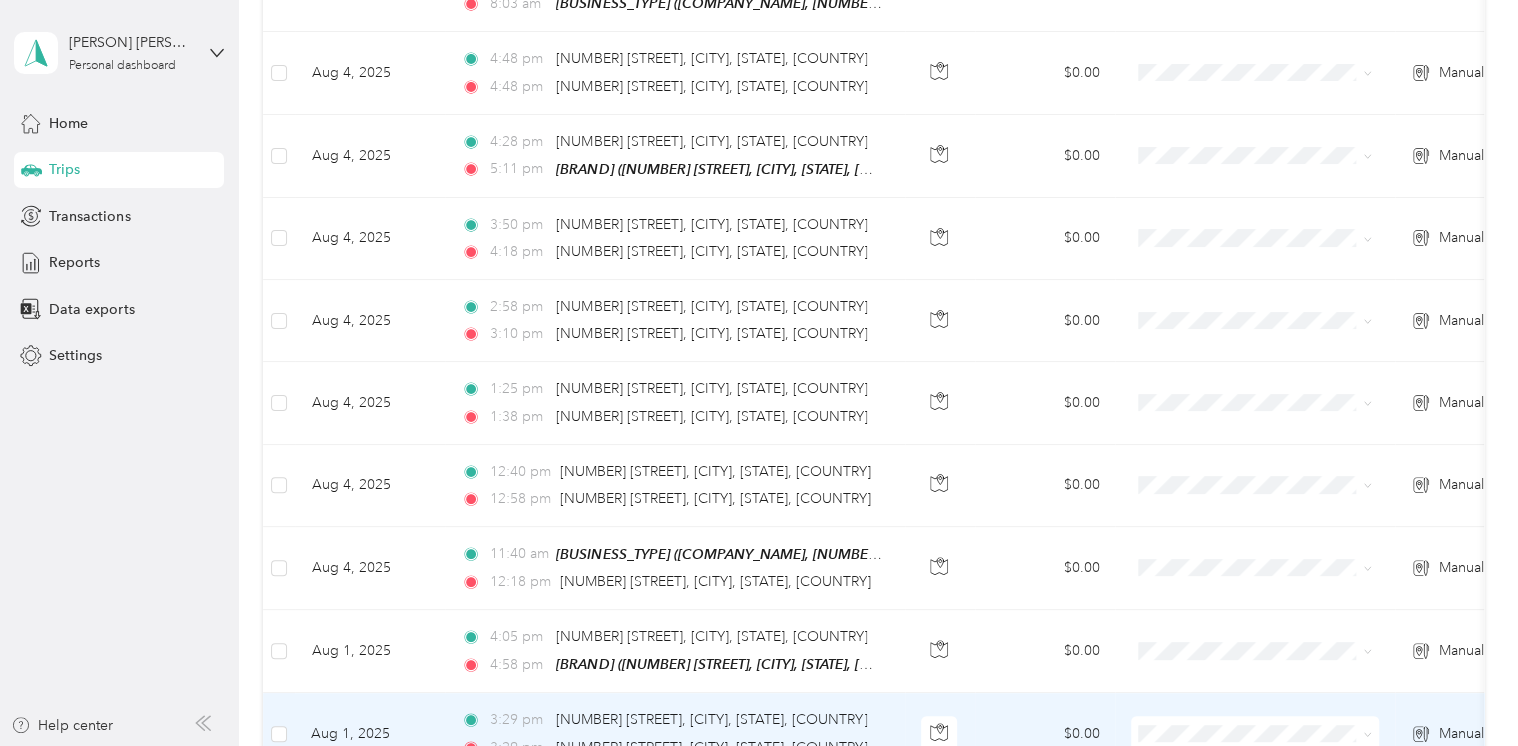scroll, scrollTop: 0, scrollLeft: 0, axis: both 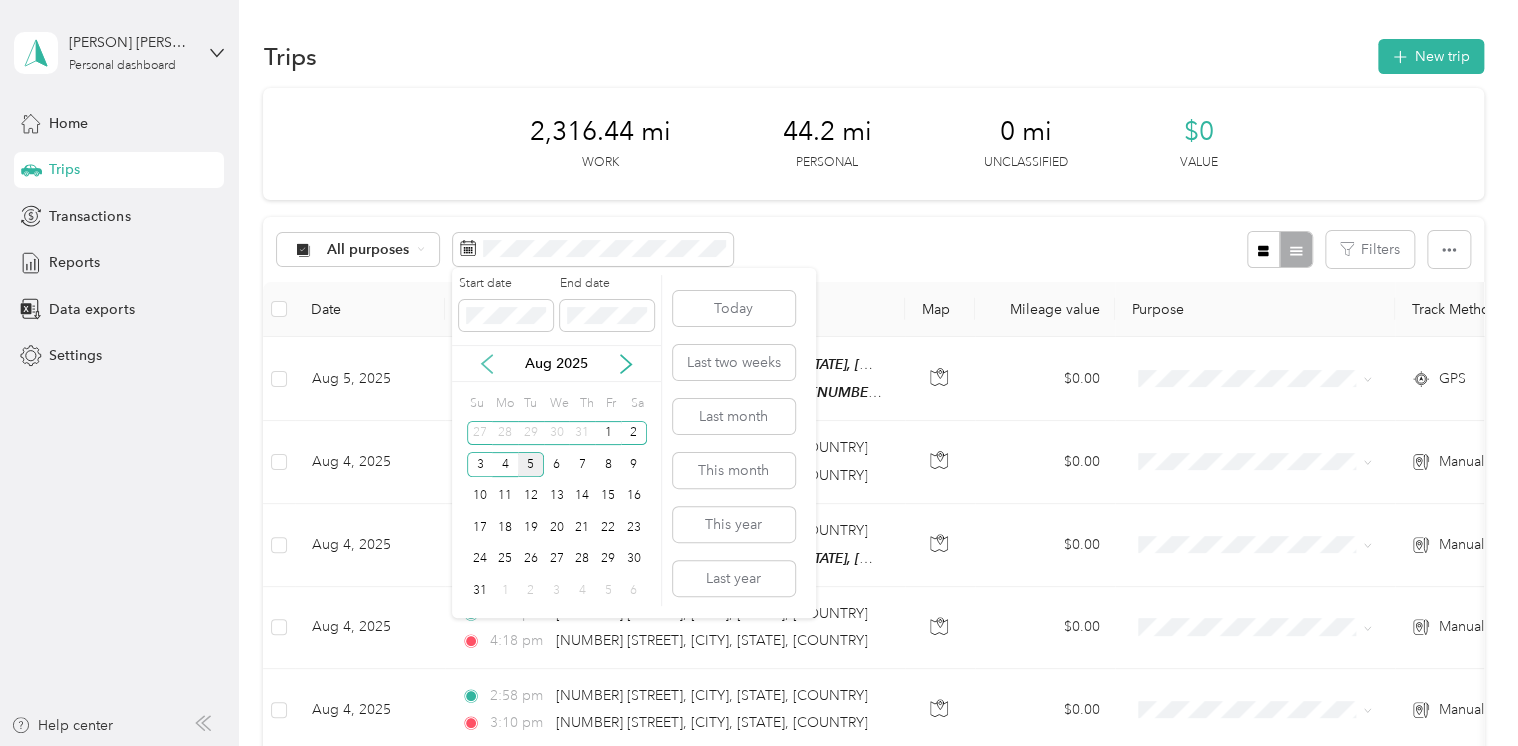 click 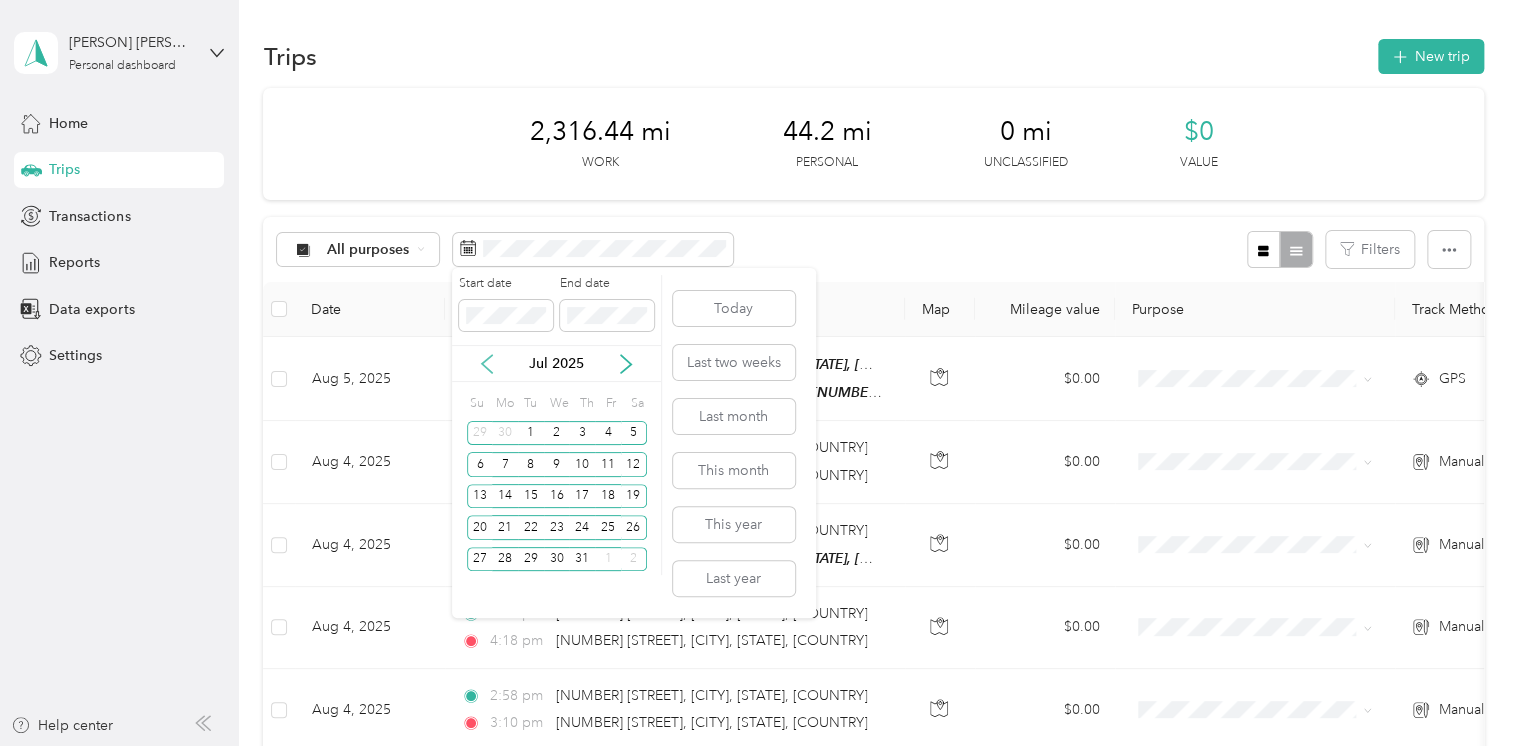 click 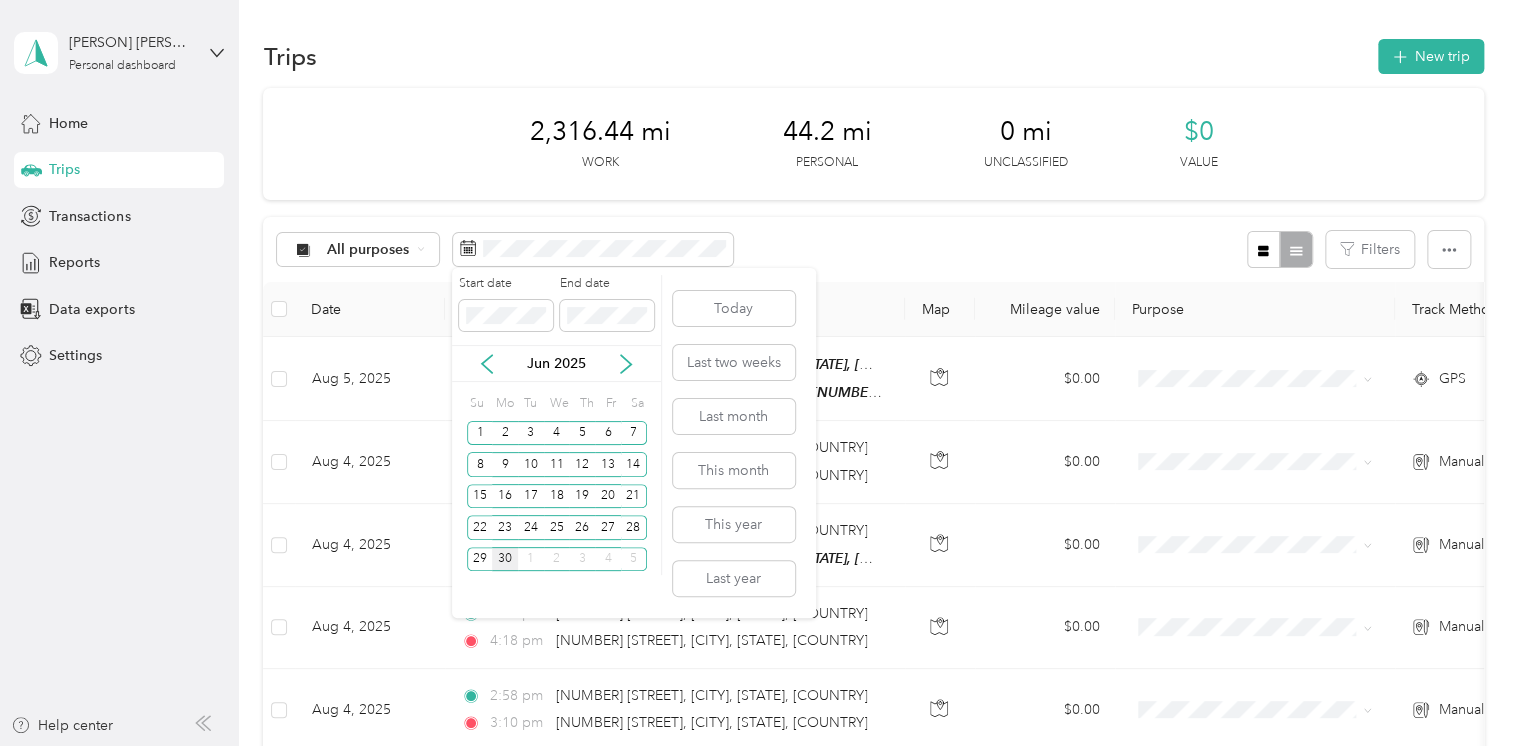 click on "30" at bounding box center [505, 559] 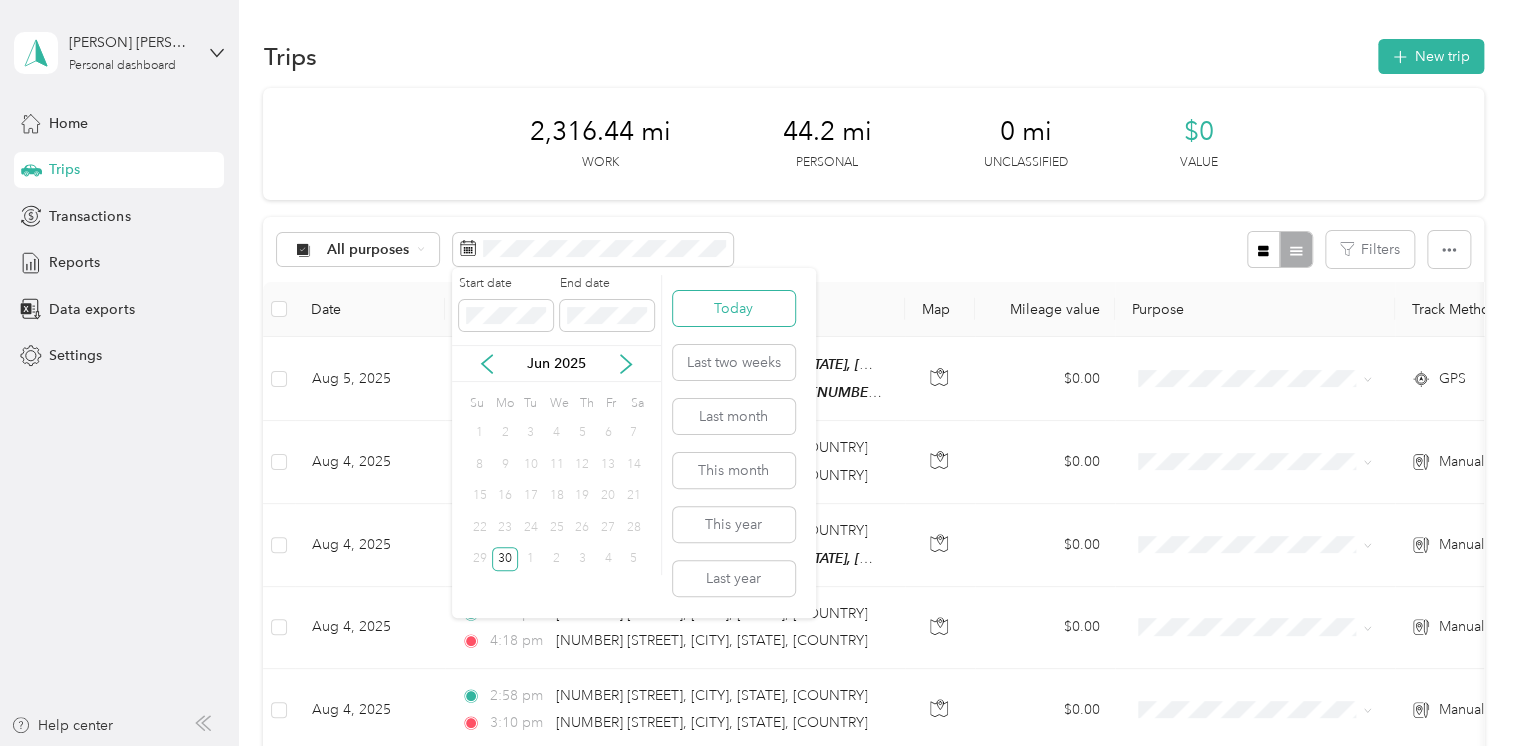 click on "Today" at bounding box center [734, 308] 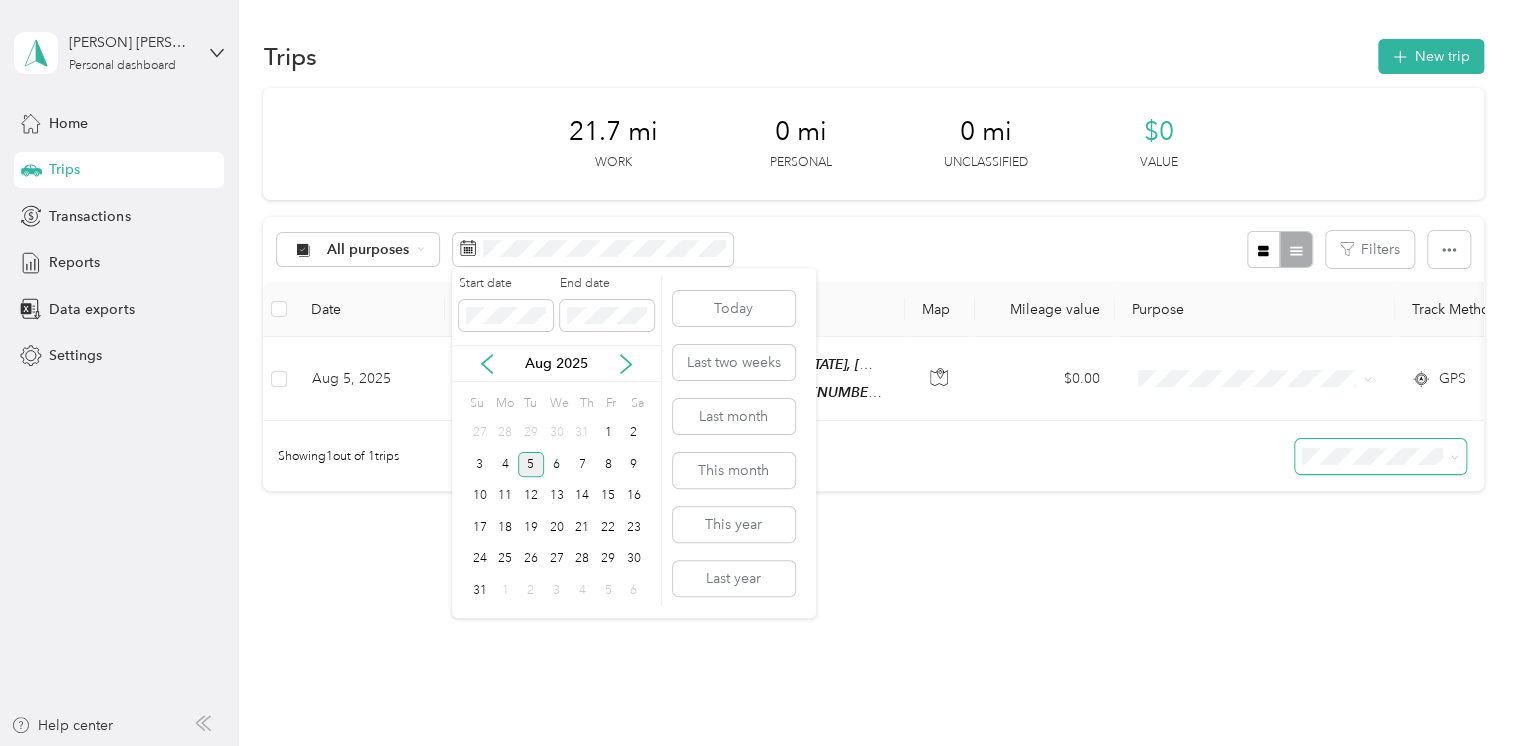 click on "Aug 2025" at bounding box center (556, 363) 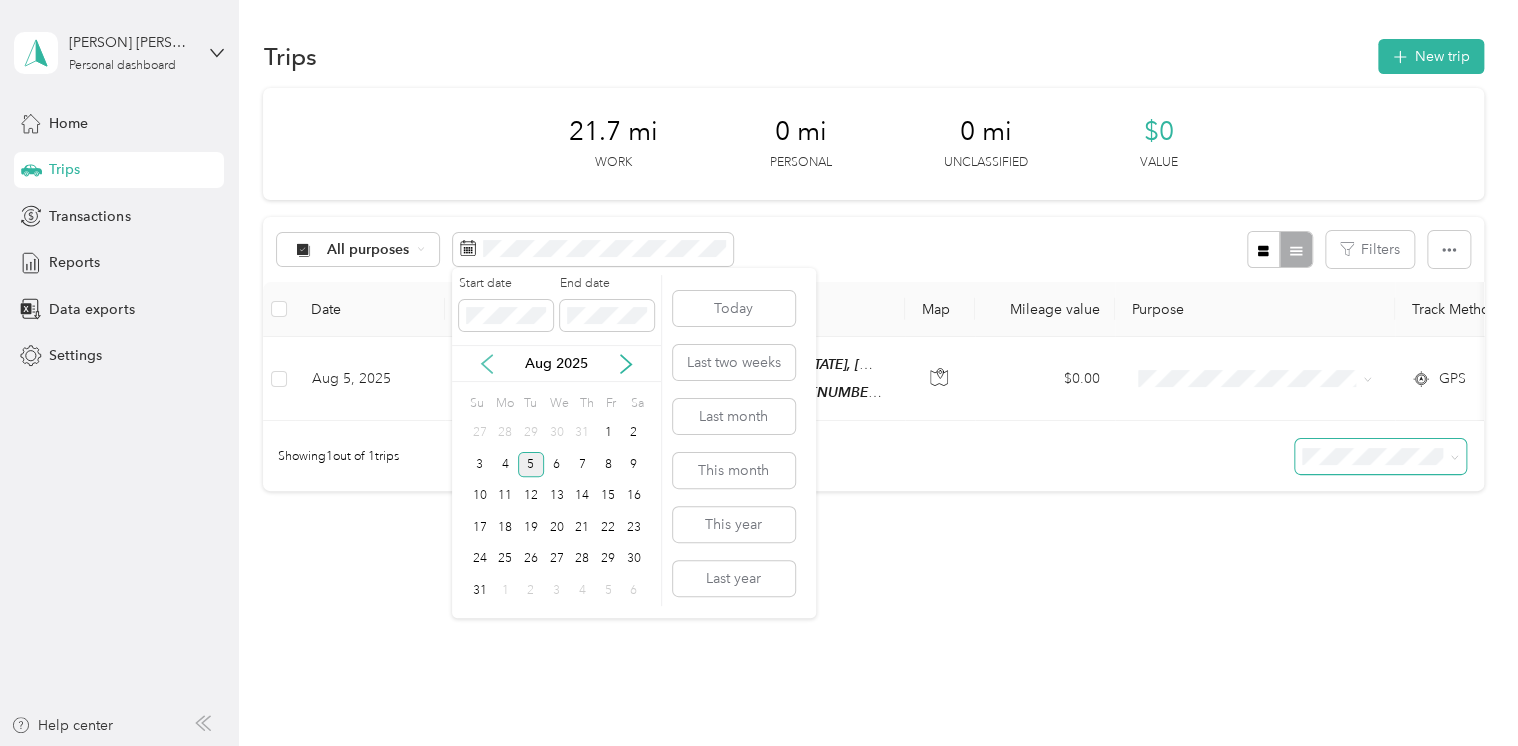 click 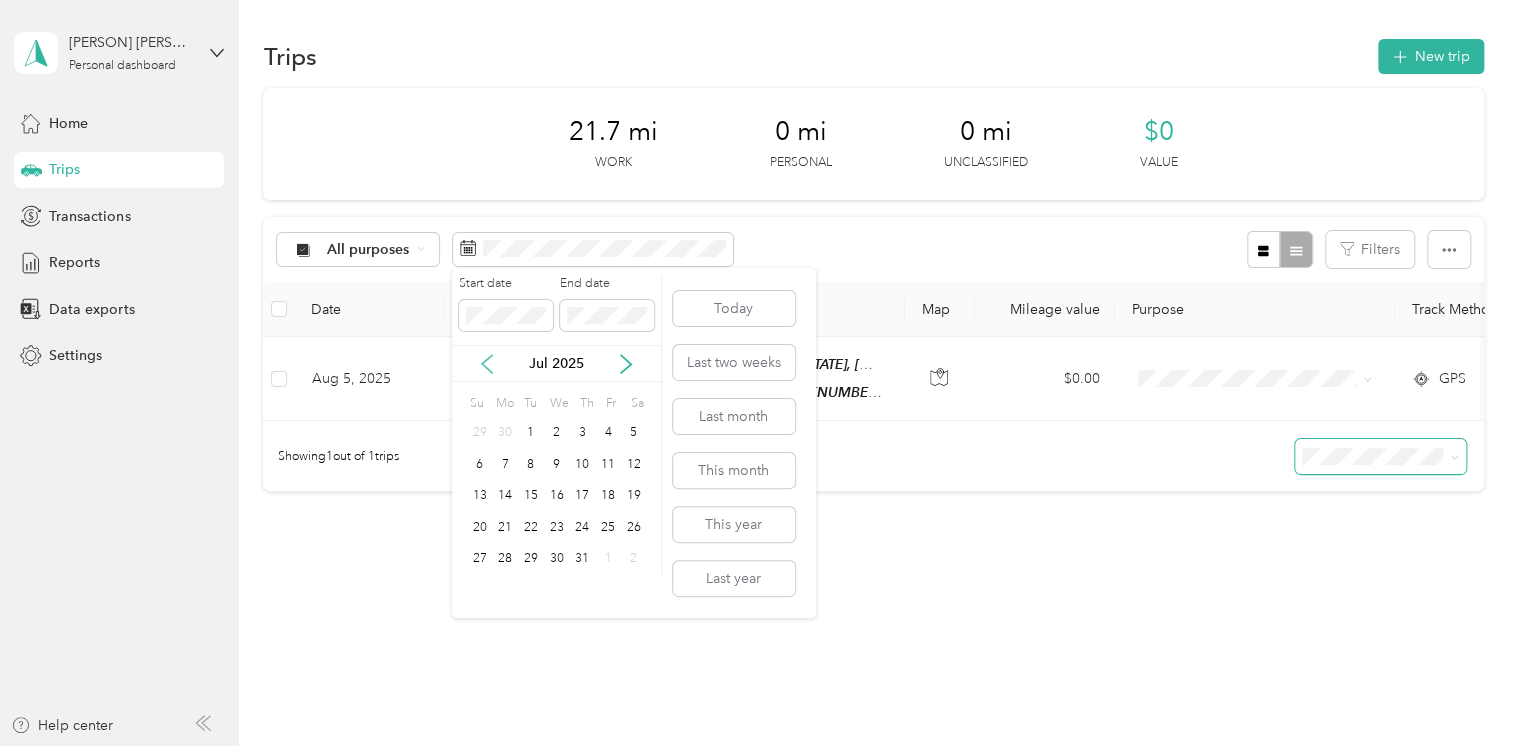 click 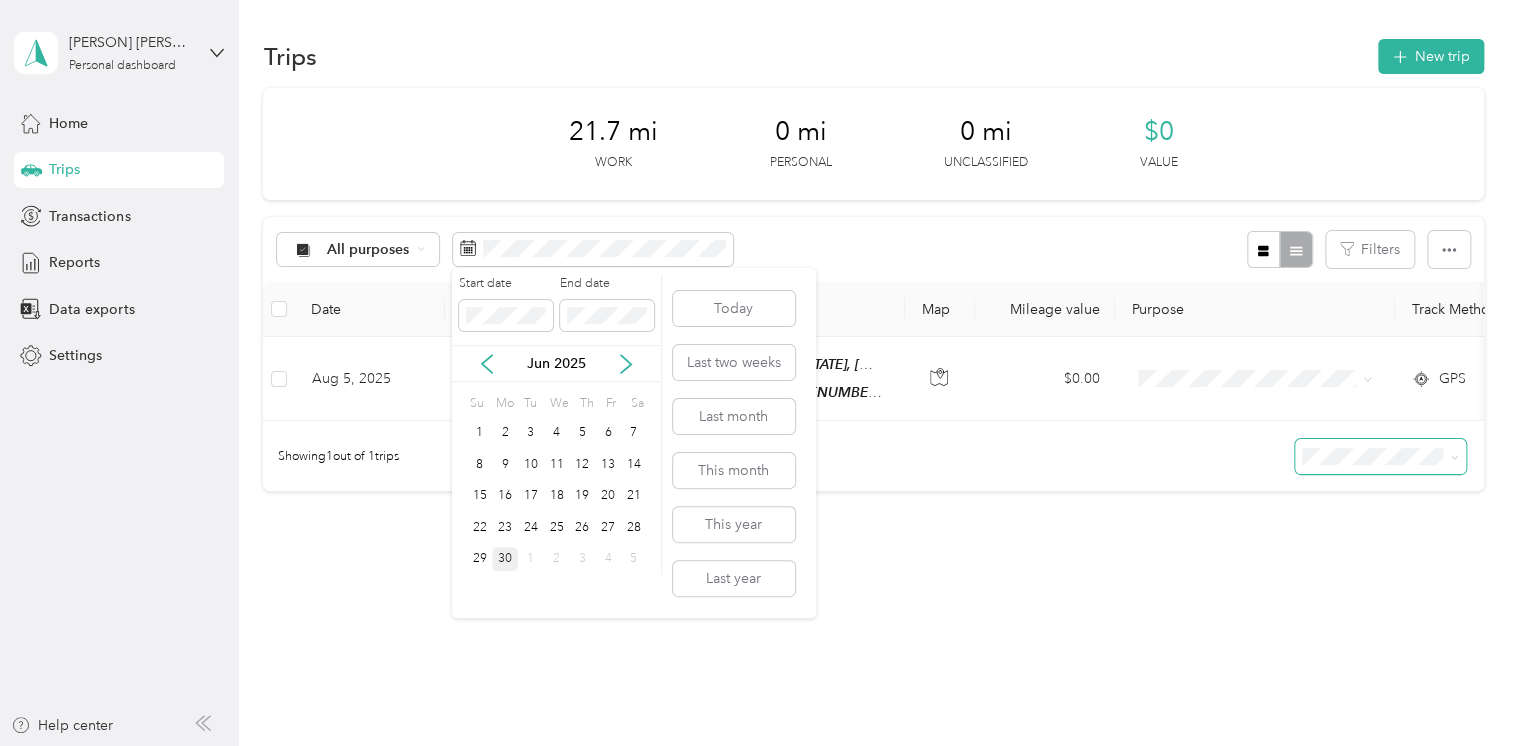 click on "30" at bounding box center [505, 559] 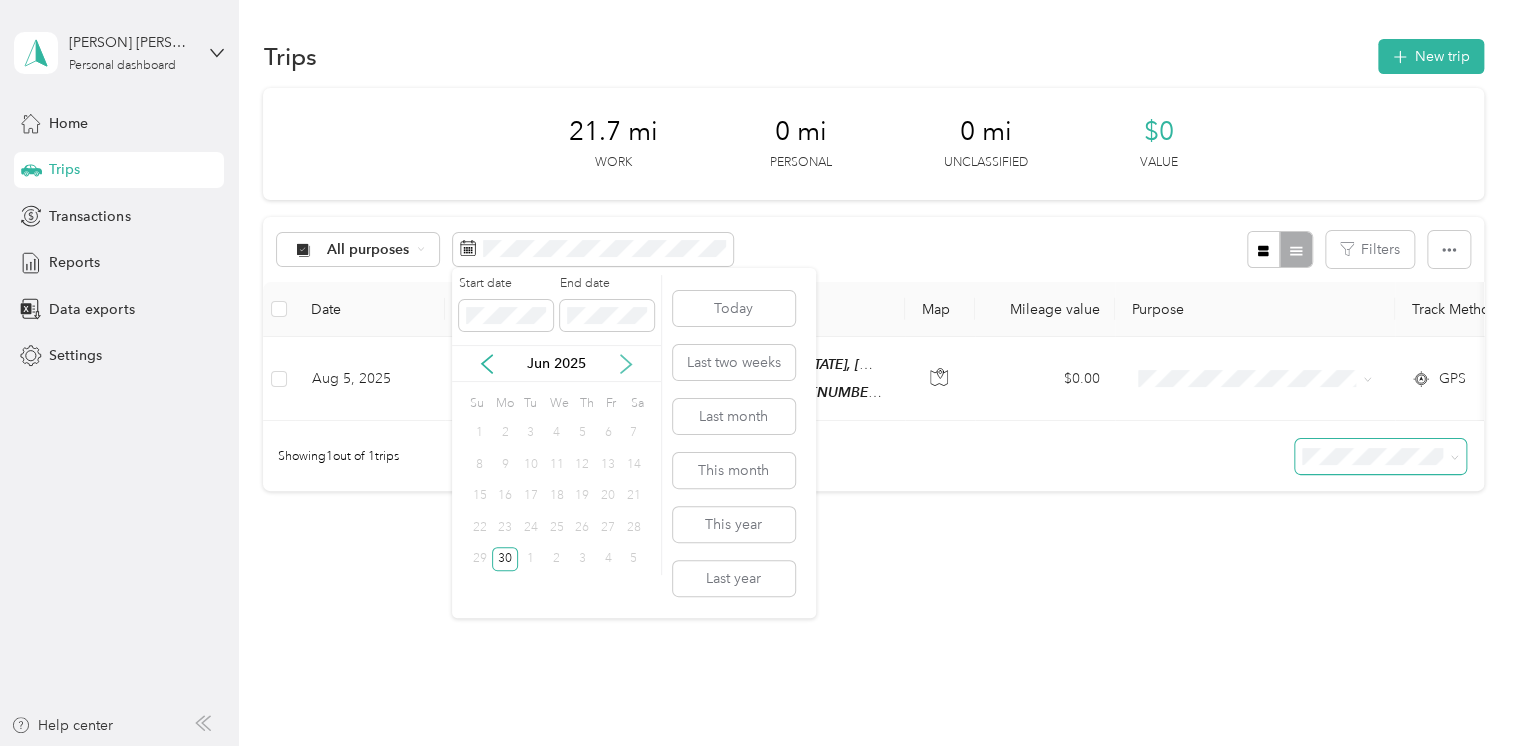 click 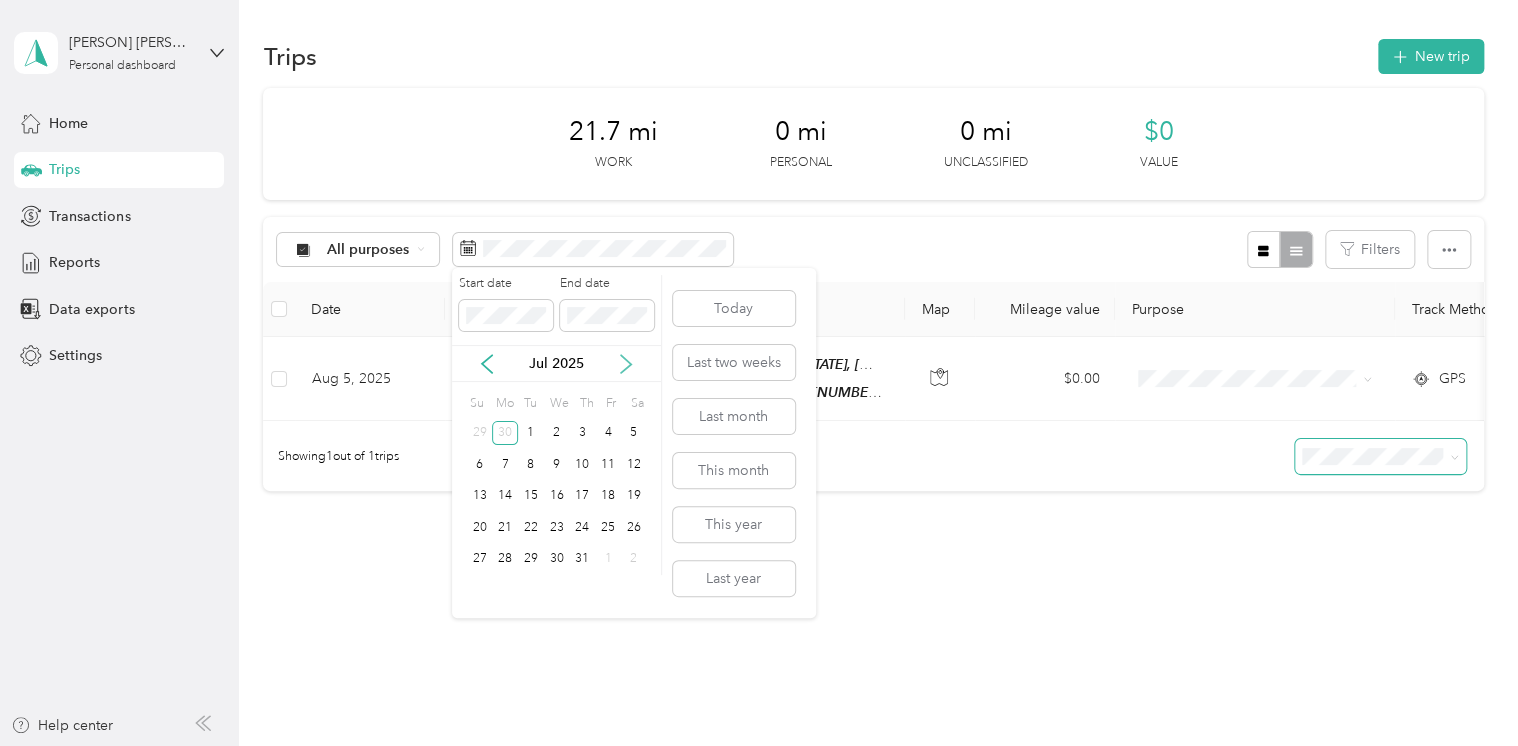 click 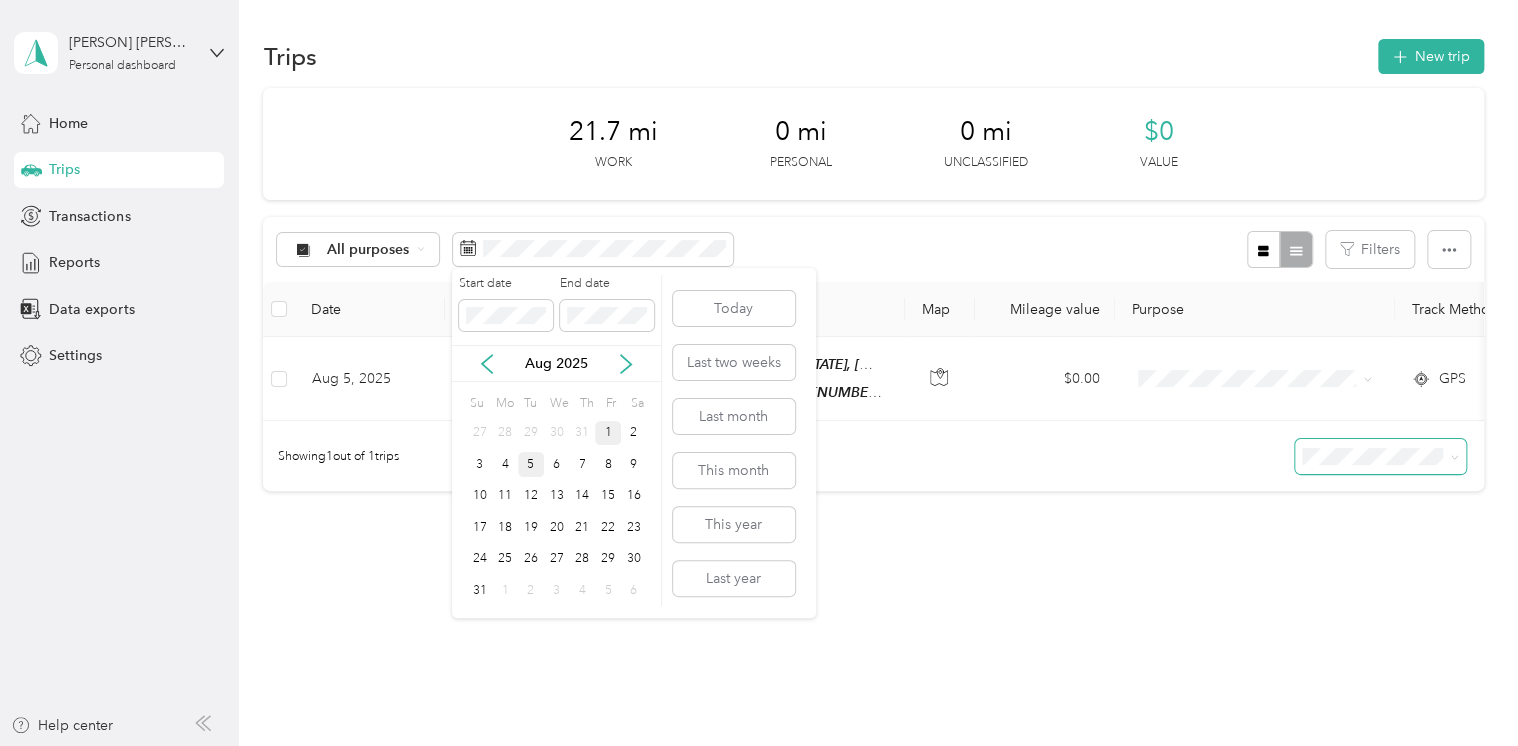 click on "1" at bounding box center [608, 433] 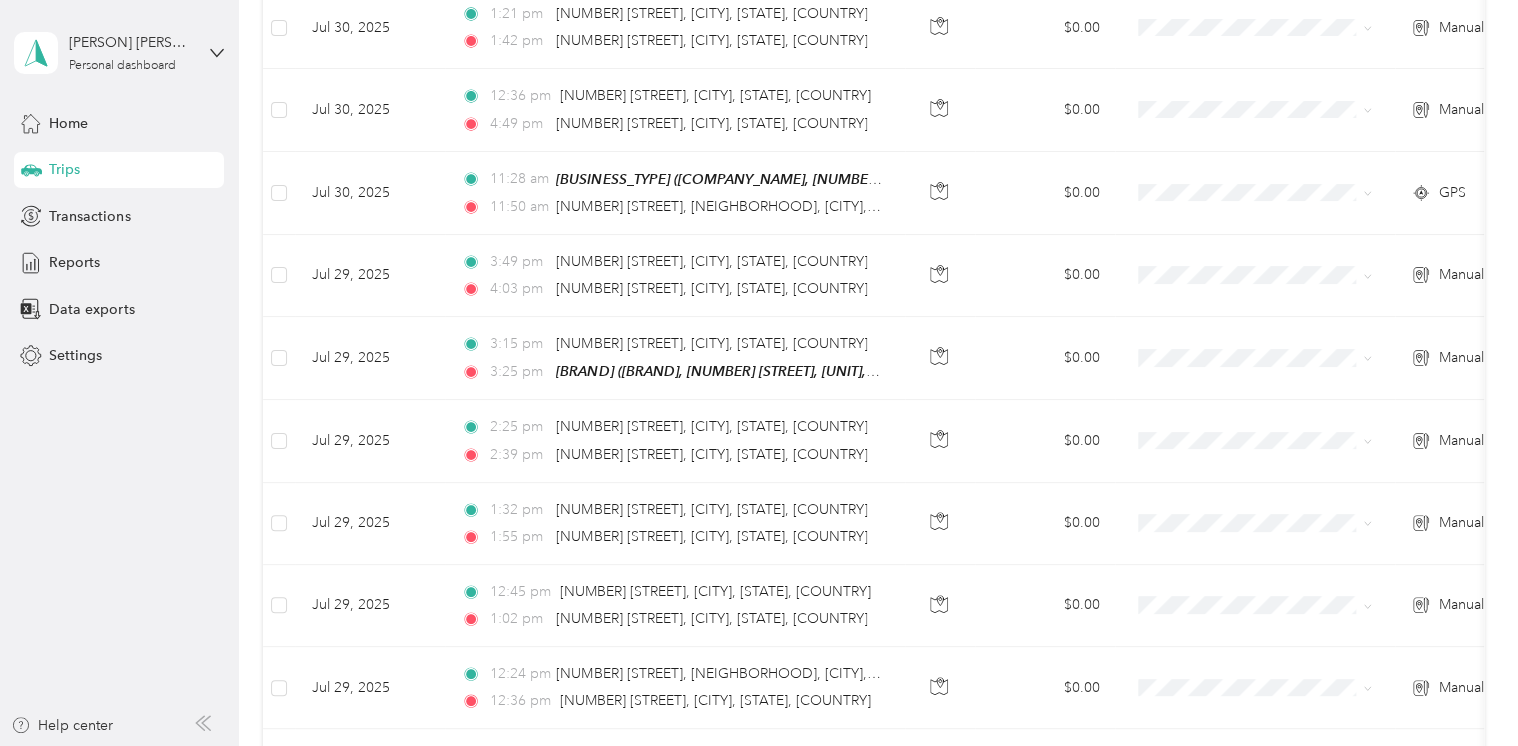 scroll, scrollTop: 1237, scrollLeft: 0, axis: vertical 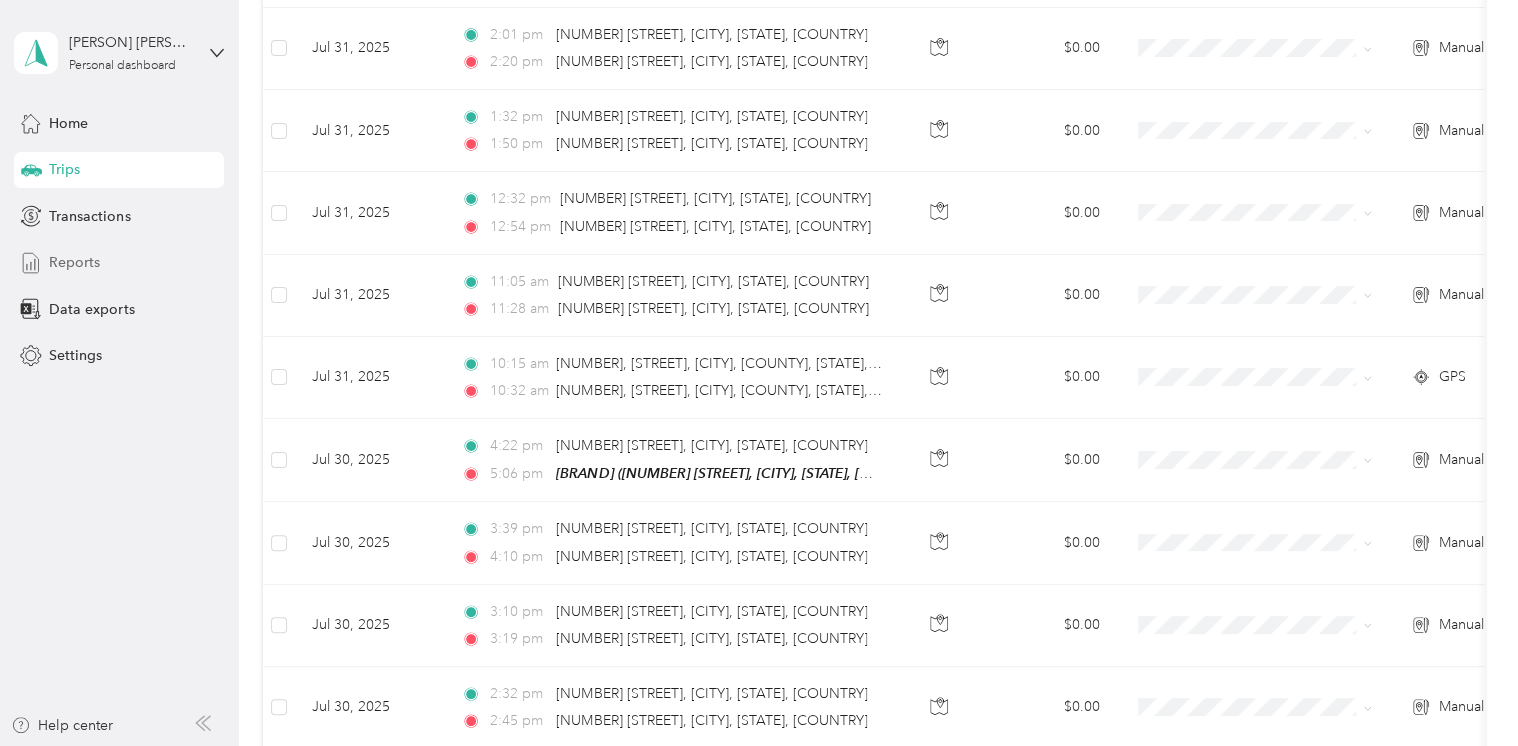 click on "Reports" at bounding box center [119, 263] 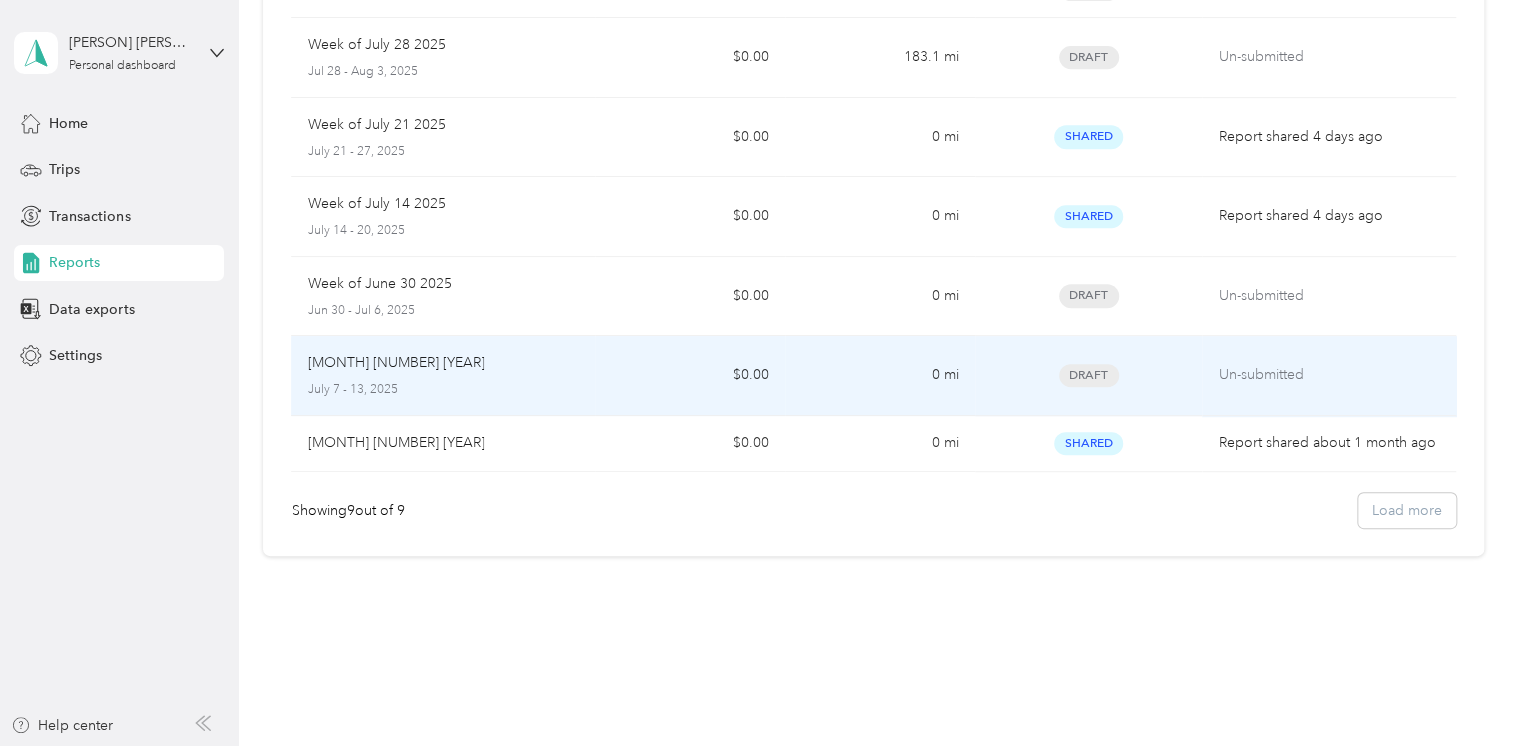scroll, scrollTop: 416, scrollLeft: 0, axis: vertical 